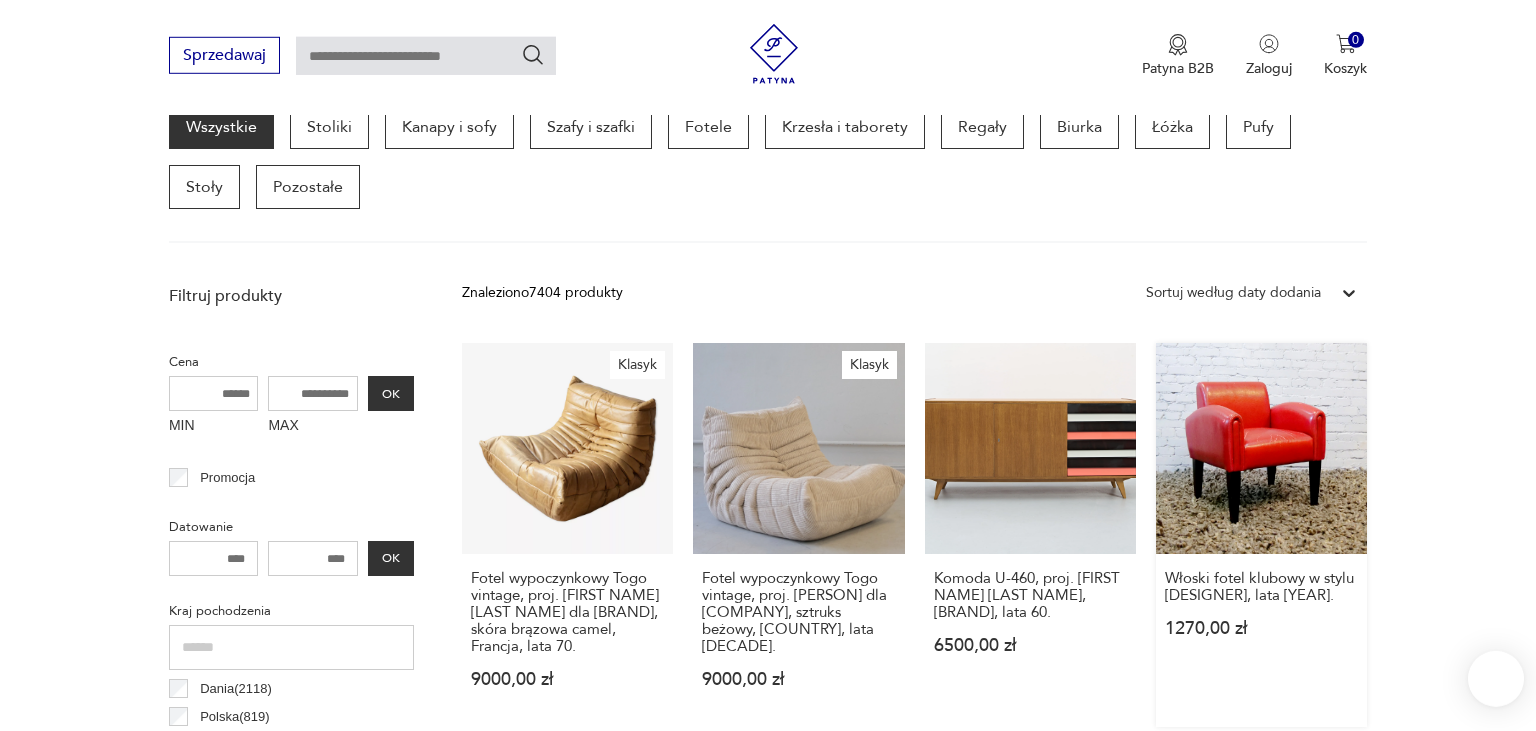 scroll, scrollTop: 0, scrollLeft: 0, axis: both 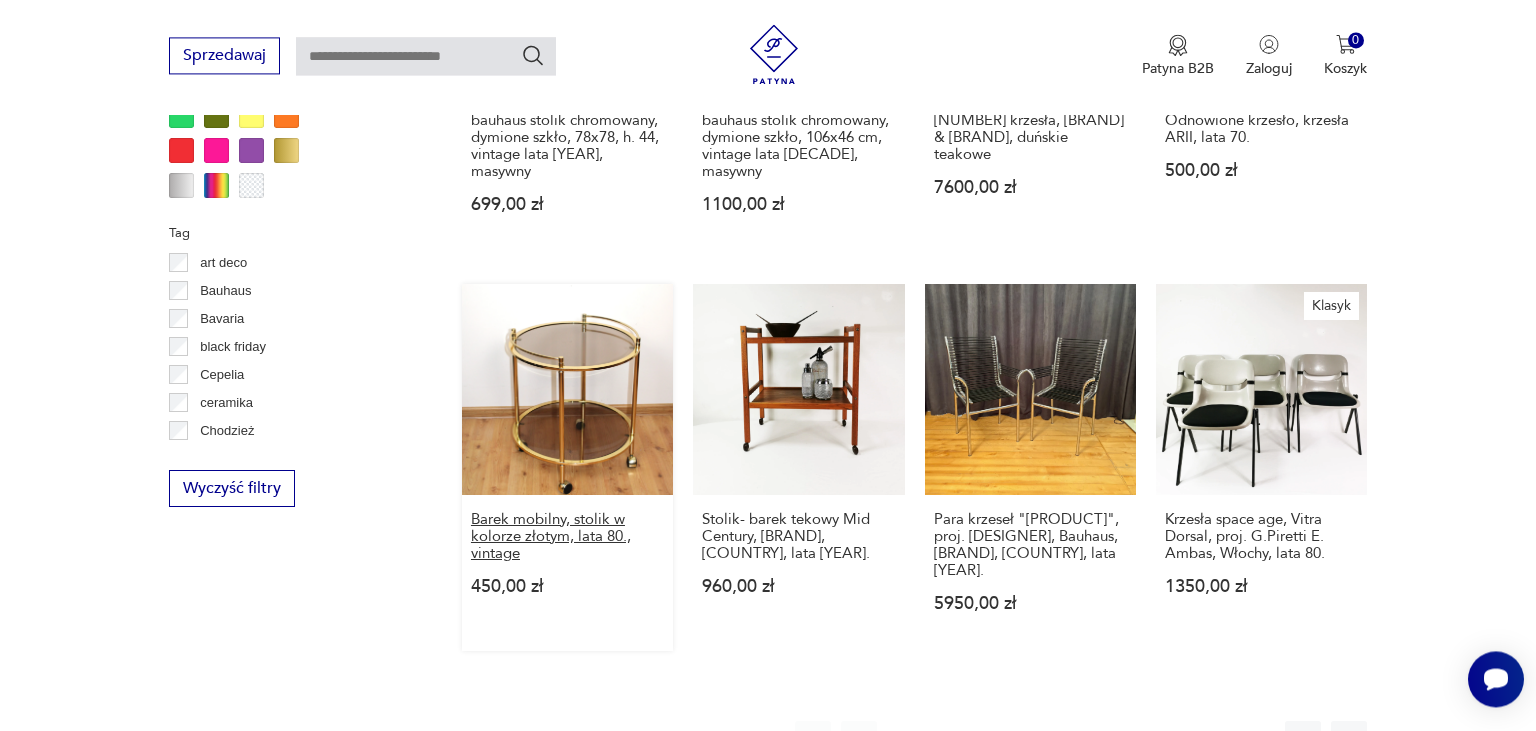 click on "Barek mobilny, stolik w kolorze złotym, lata 80., vintage" at bounding box center [567, 536] 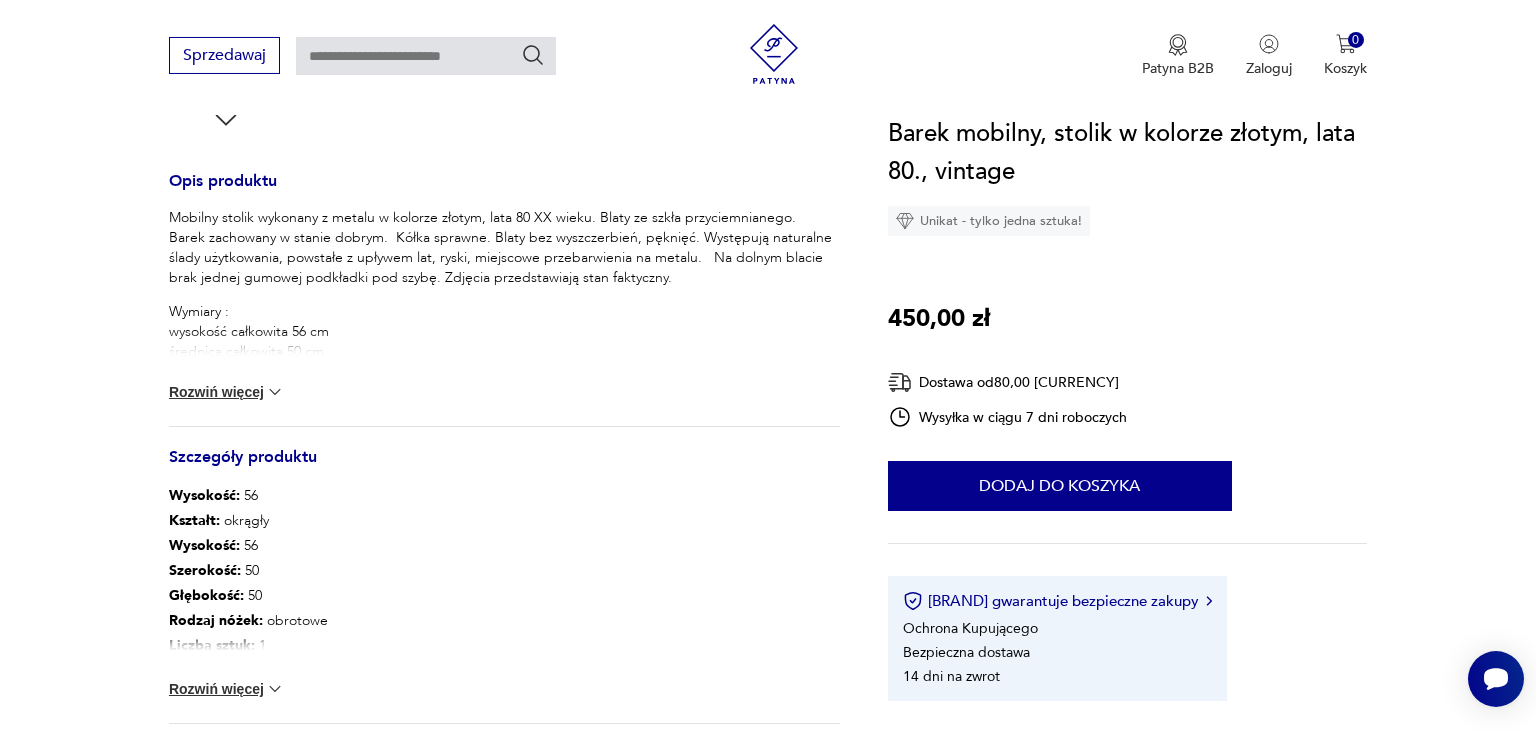 scroll, scrollTop: 950, scrollLeft: 0, axis: vertical 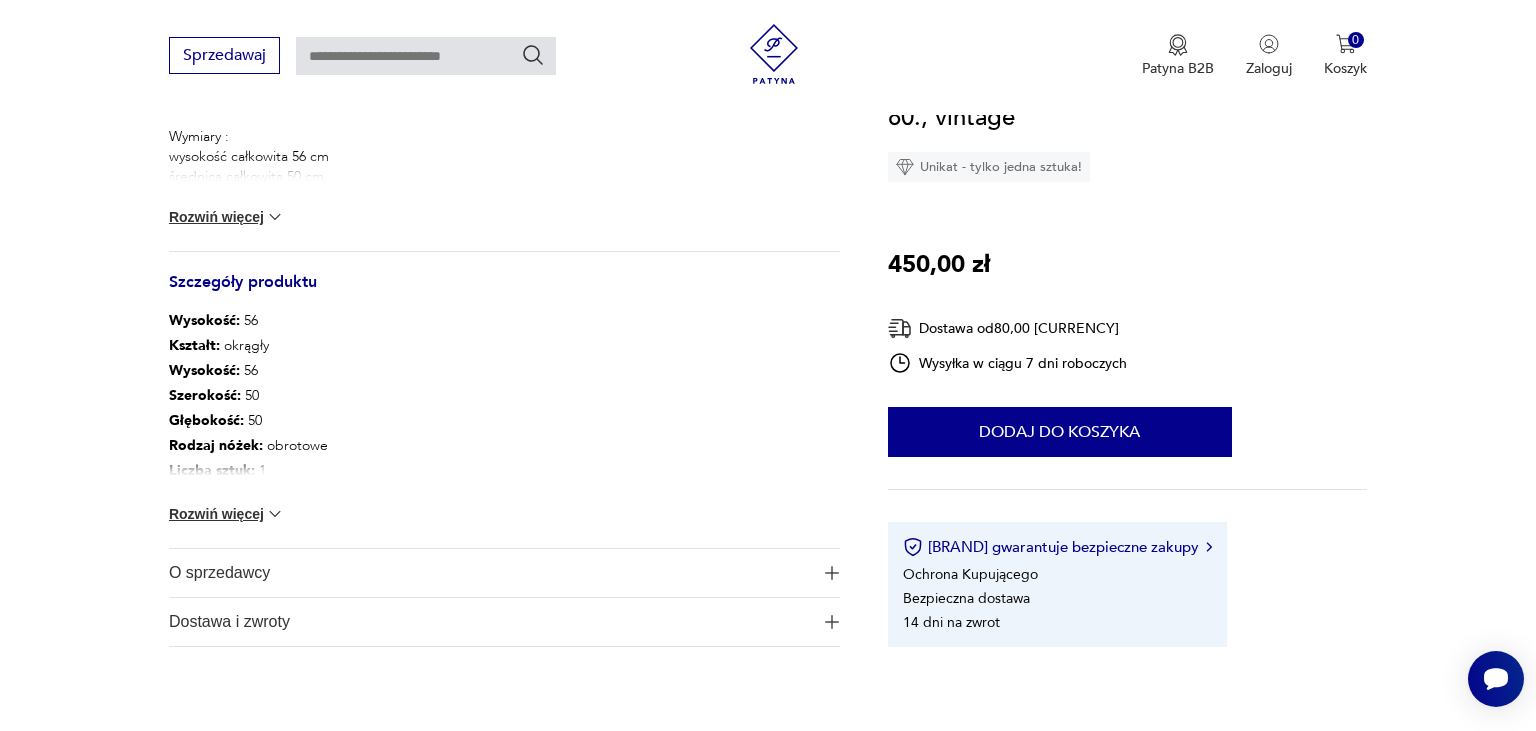 click on "O sprzedawcy" at bounding box center [490, 573] 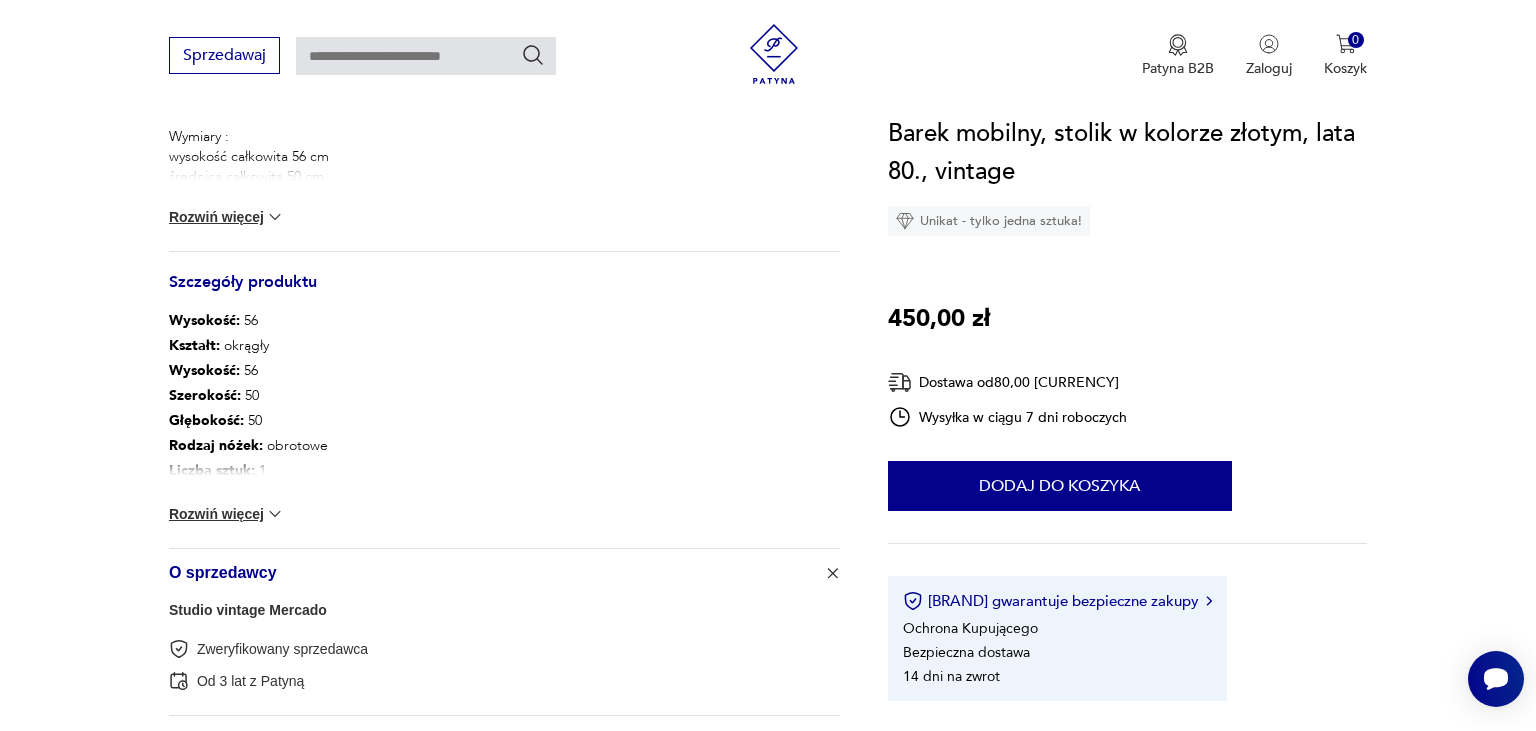 click on "Rozwiń więcej" at bounding box center [227, 217] 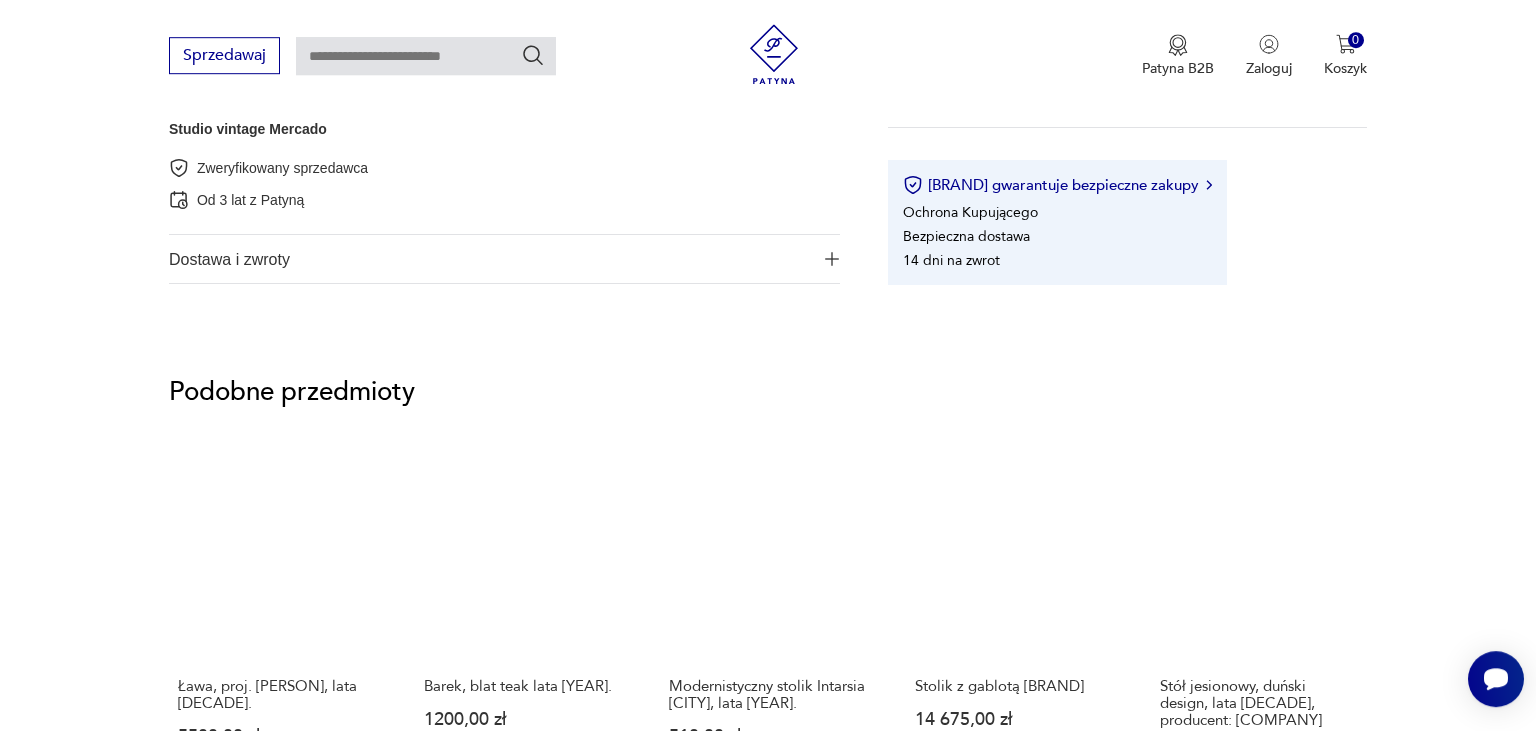 scroll, scrollTop: 1584, scrollLeft: 0, axis: vertical 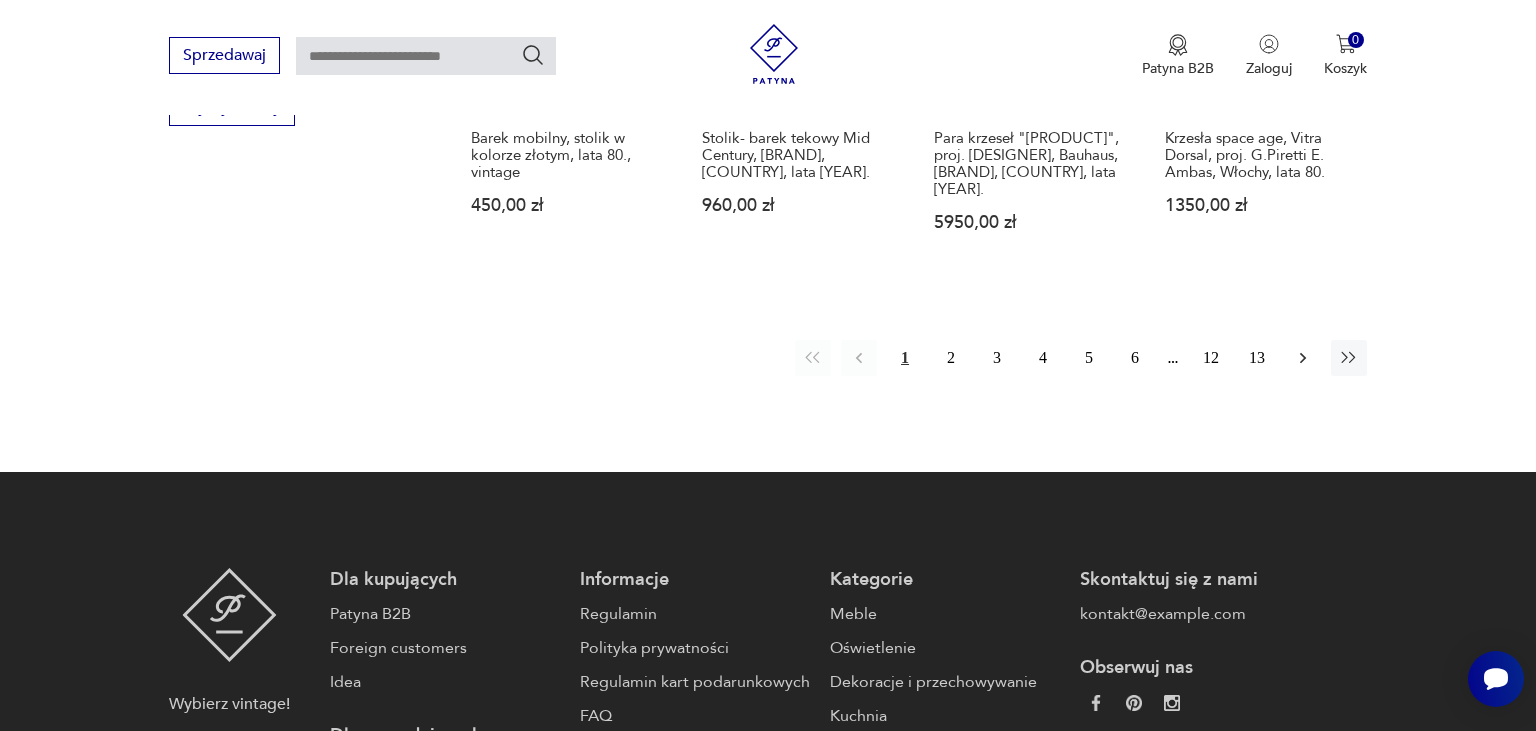 click at bounding box center (1303, 358) 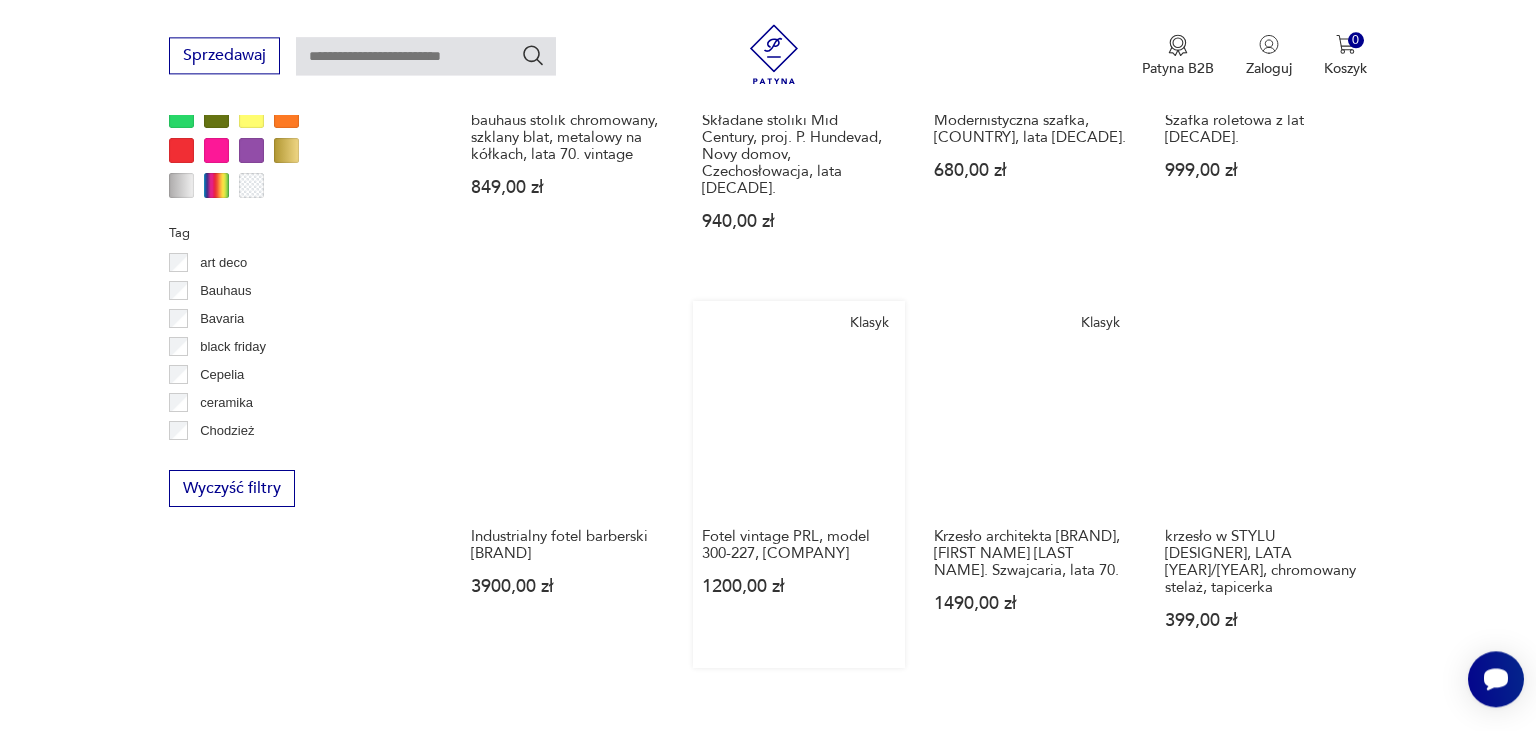 scroll, scrollTop: 2008, scrollLeft: 0, axis: vertical 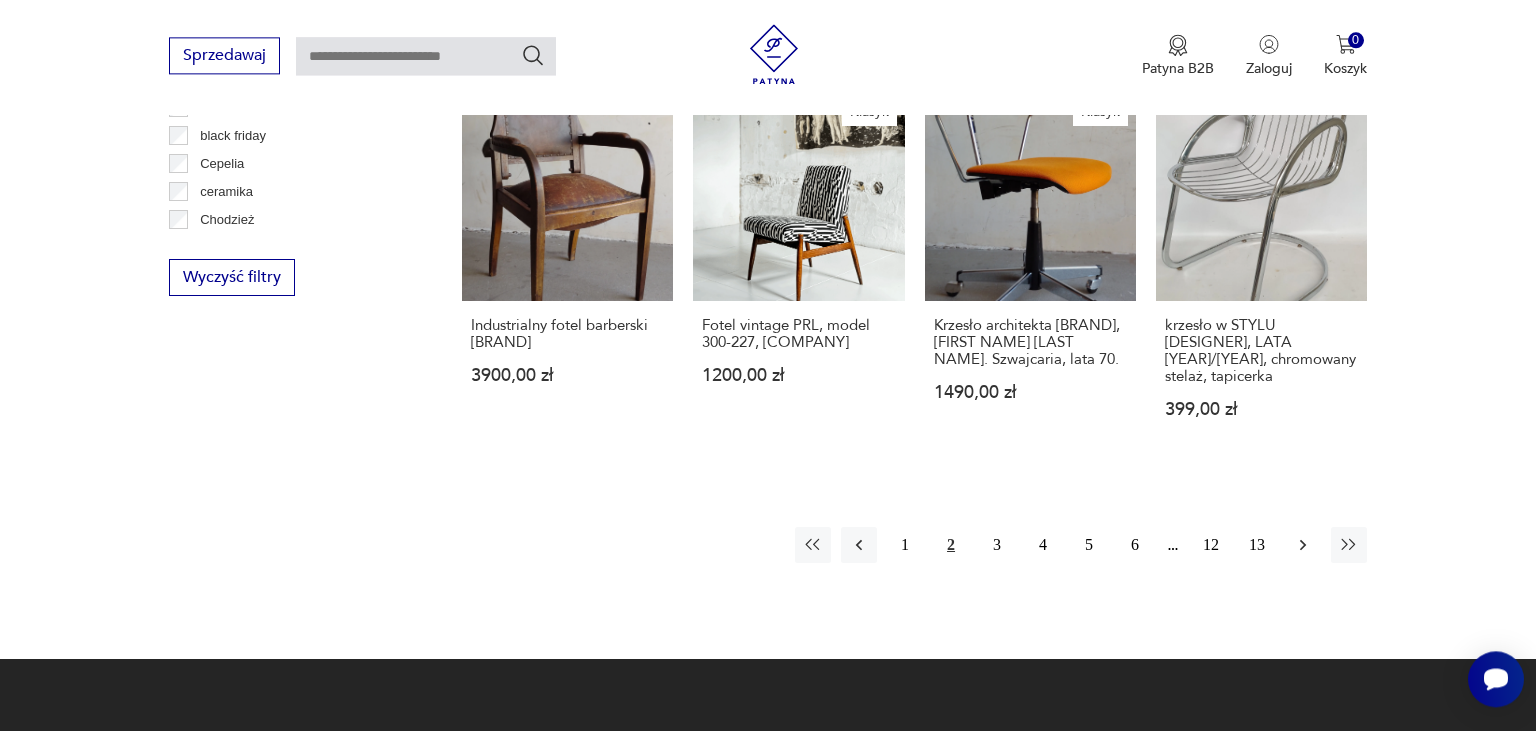 click at bounding box center [1303, 545] 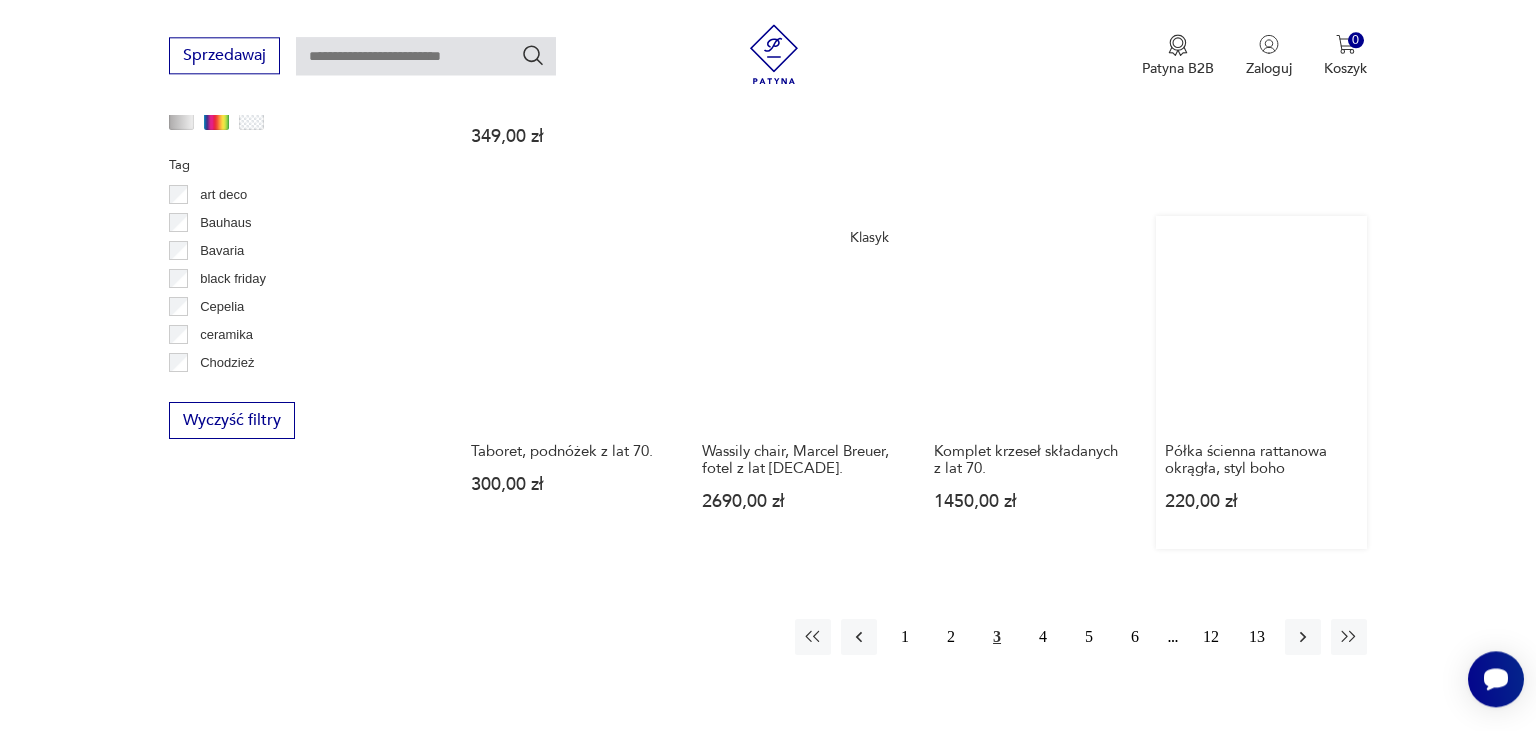 scroll, scrollTop: 1903, scrollLeft: 0, axis: vertical 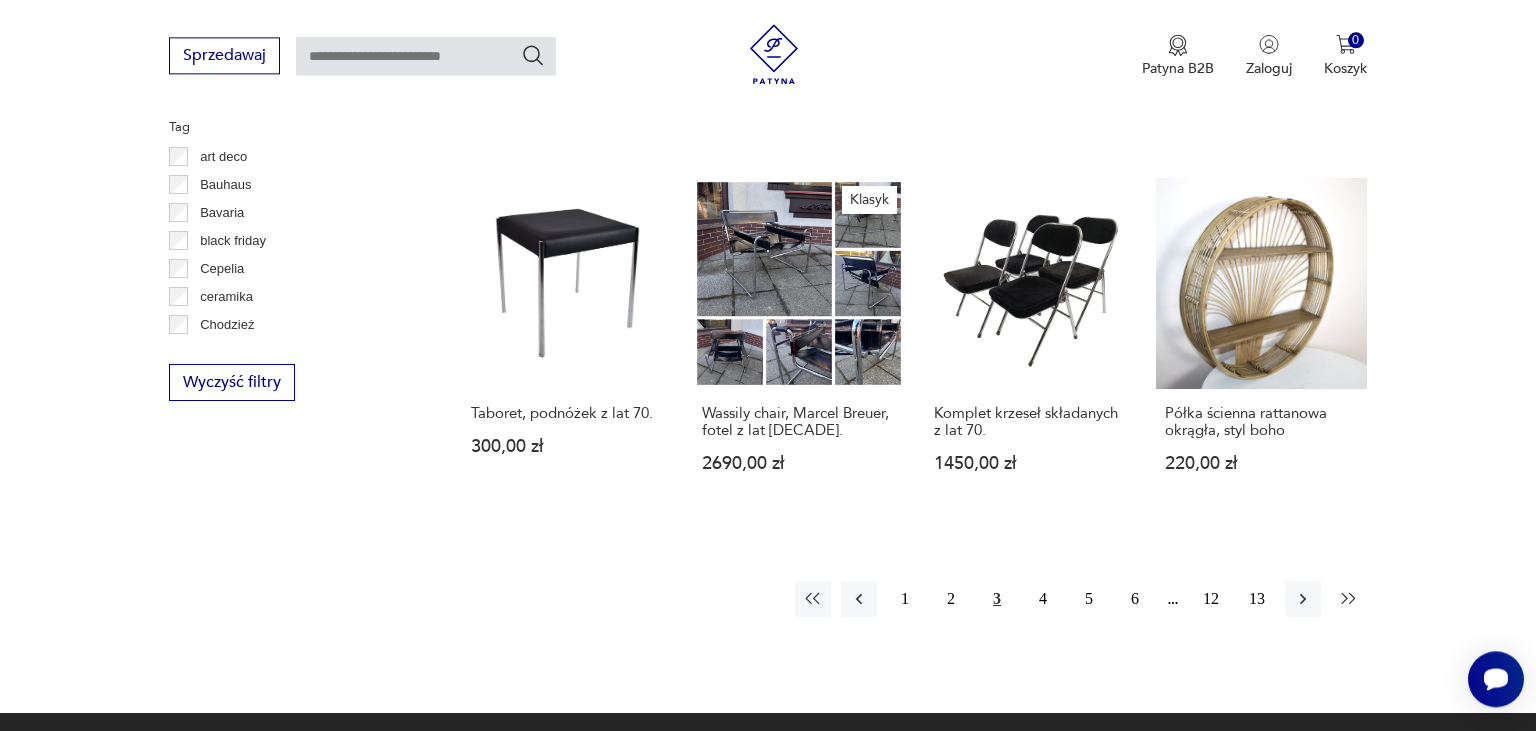click at bounding box center (1349, 599) 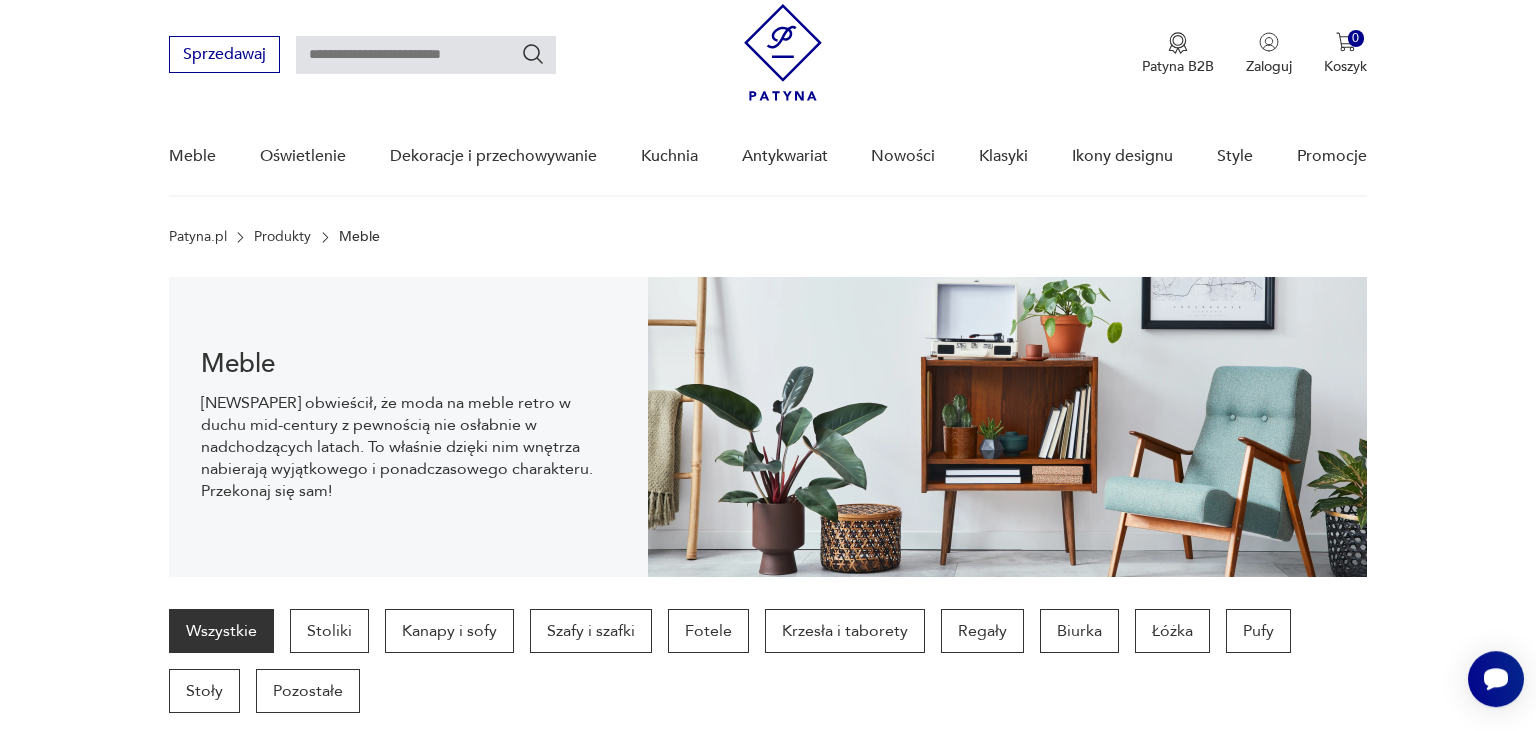 scroll, scrollTop: 0, scrollLeft: 0, axis: both 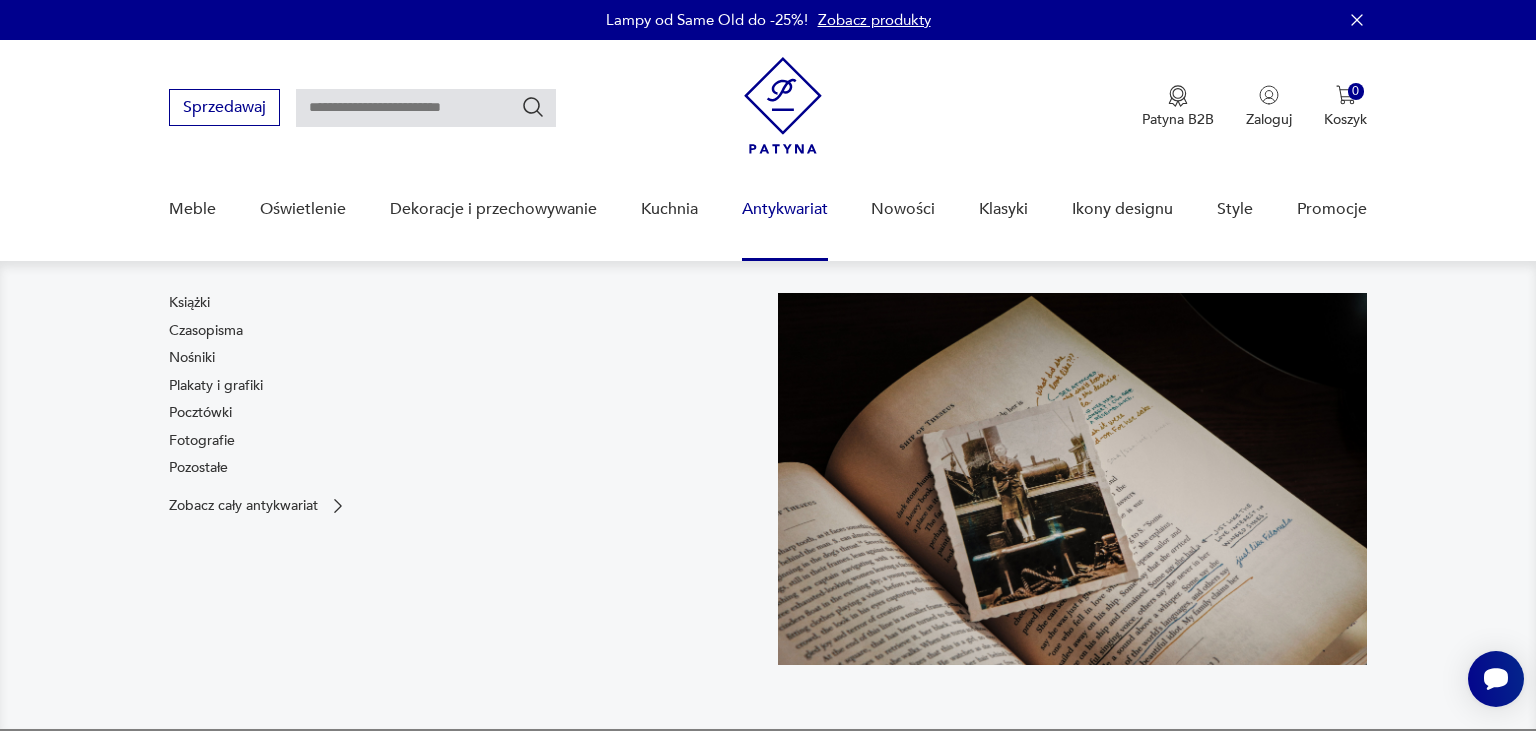 click on "Antykwariat" at bounding box center [785, 209] 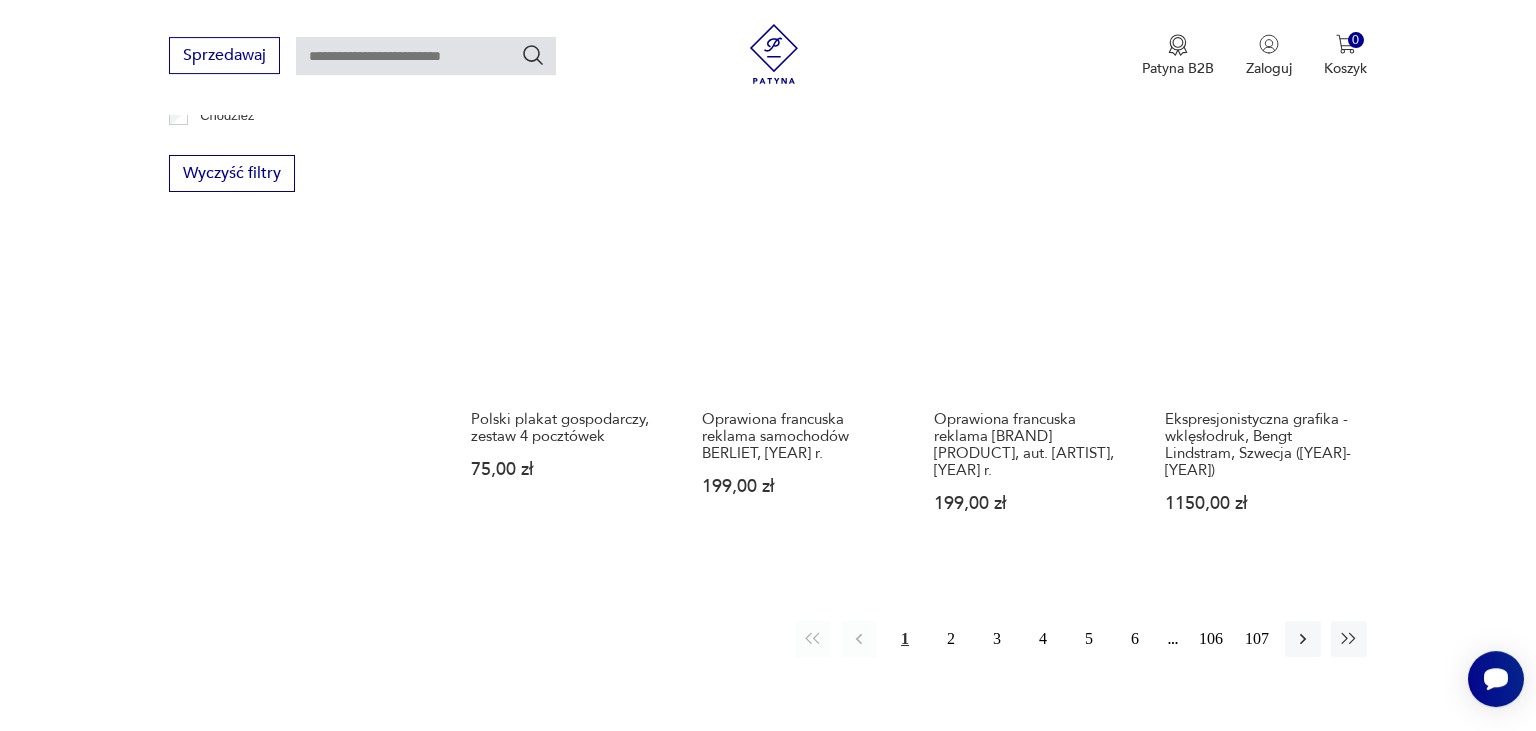 scroll, scrollTop: 1903, scrollLeft: 0, axis: vertical 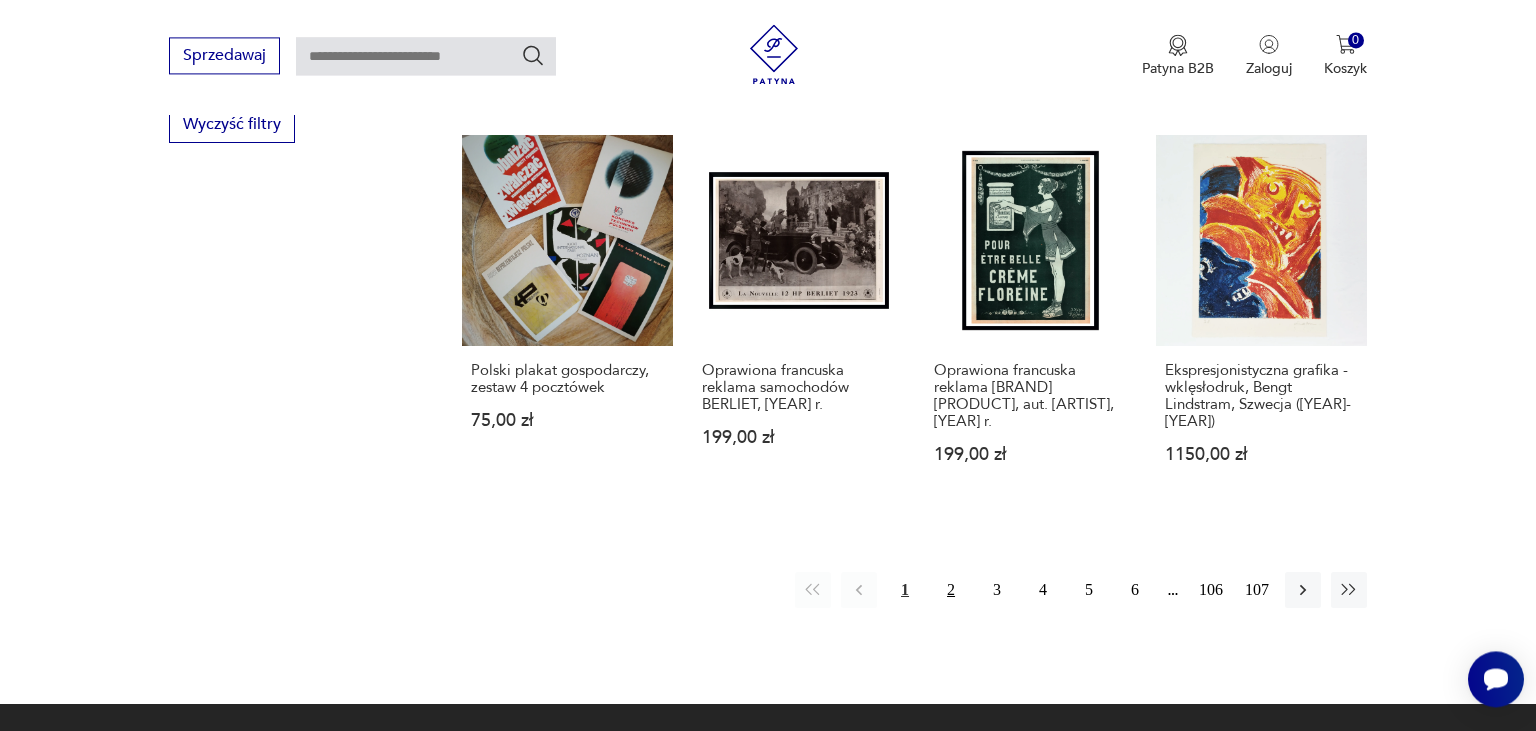 click on "2" at bounding box center (951, 590) 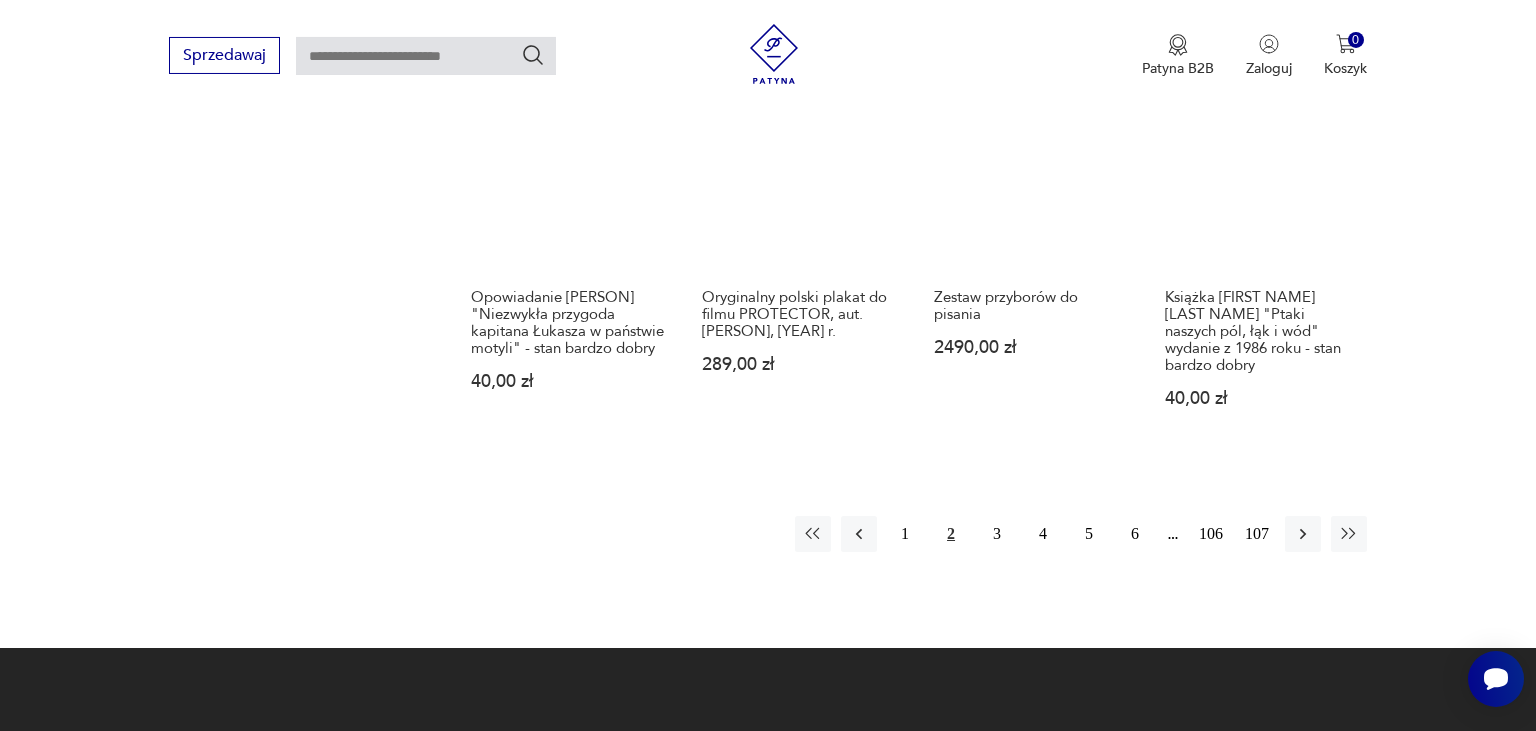 scroll, scrollTop: 2160, scrollLeft: 0, axis: vertical 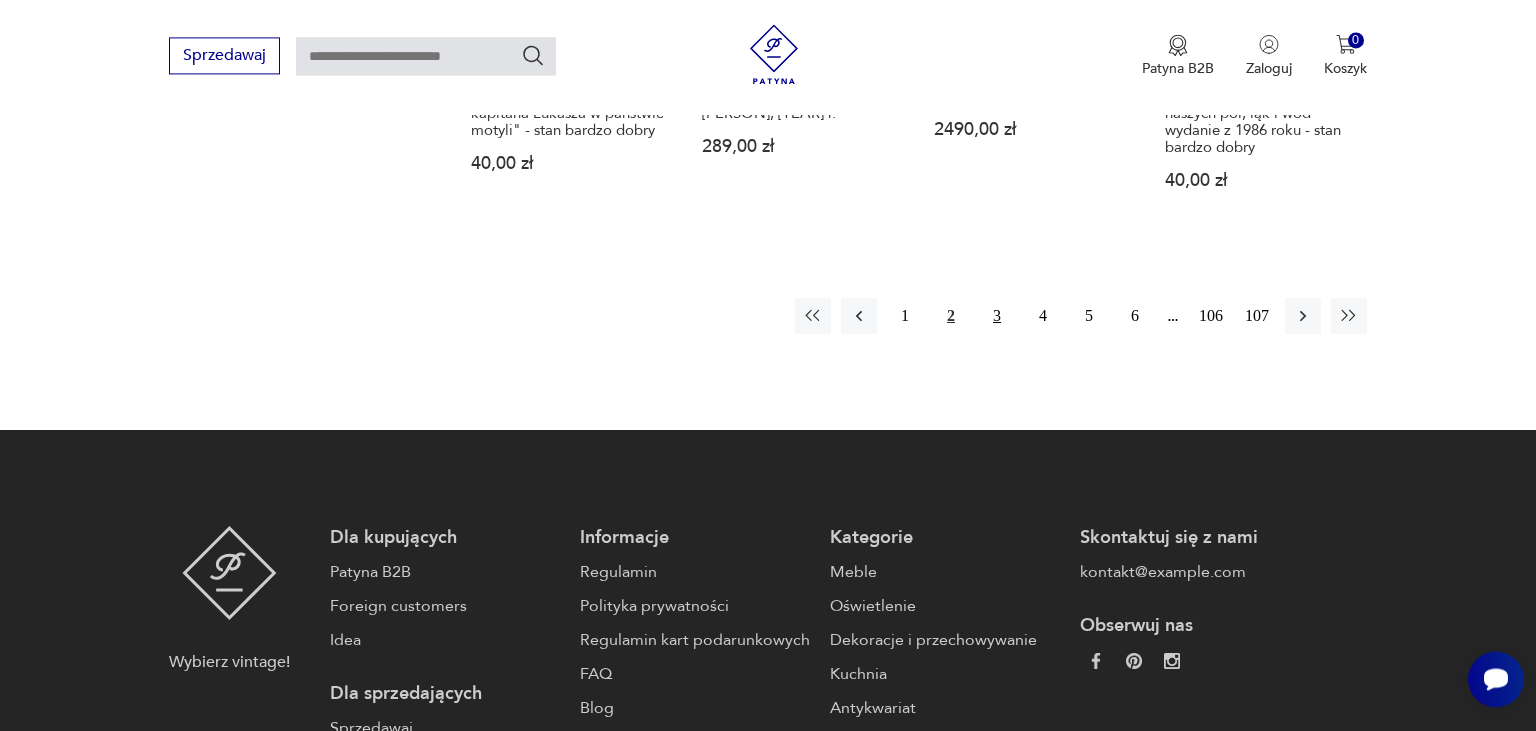 click on "3" at bounding box center (997, 316) 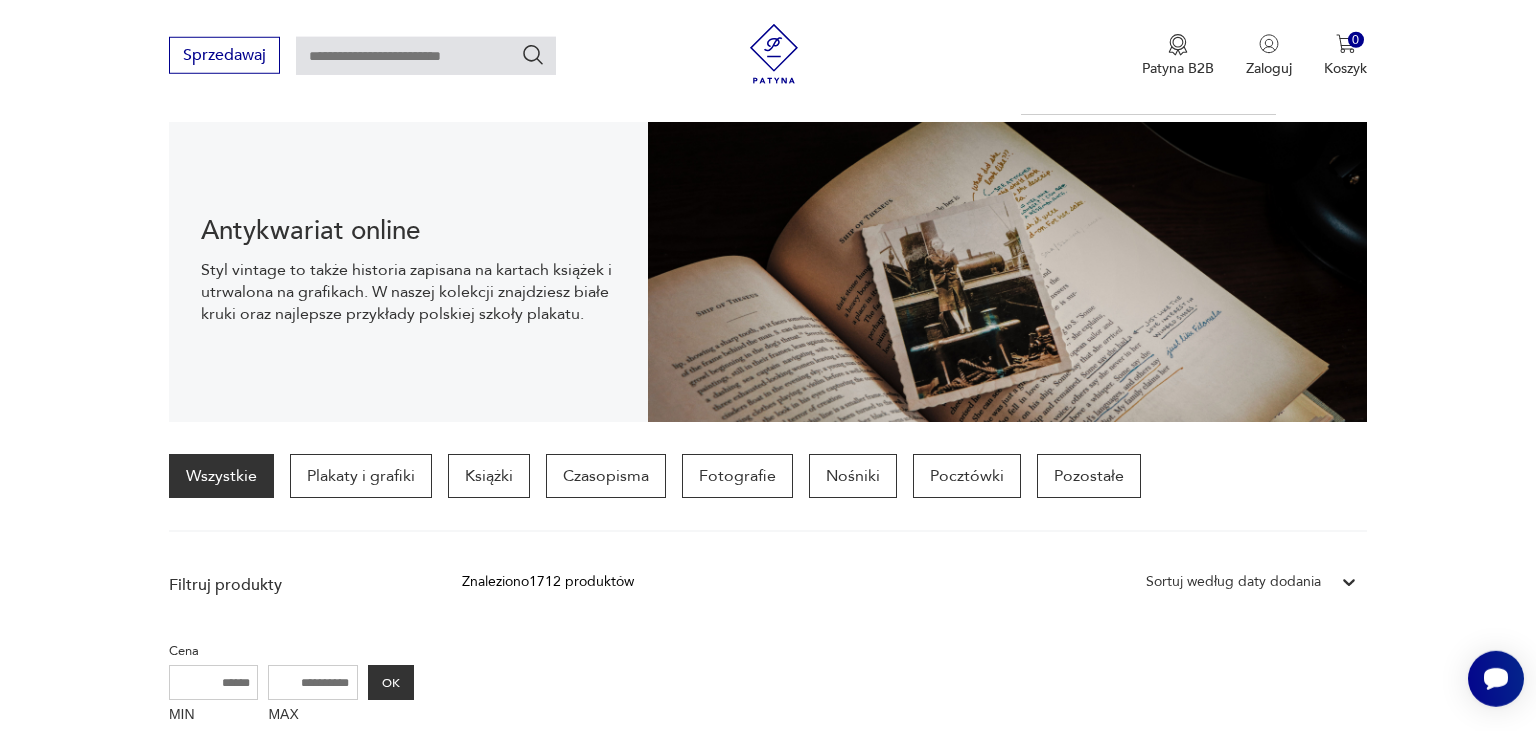 scroll, scrollTop: 211, scrollLeft: 0, axis: vertical 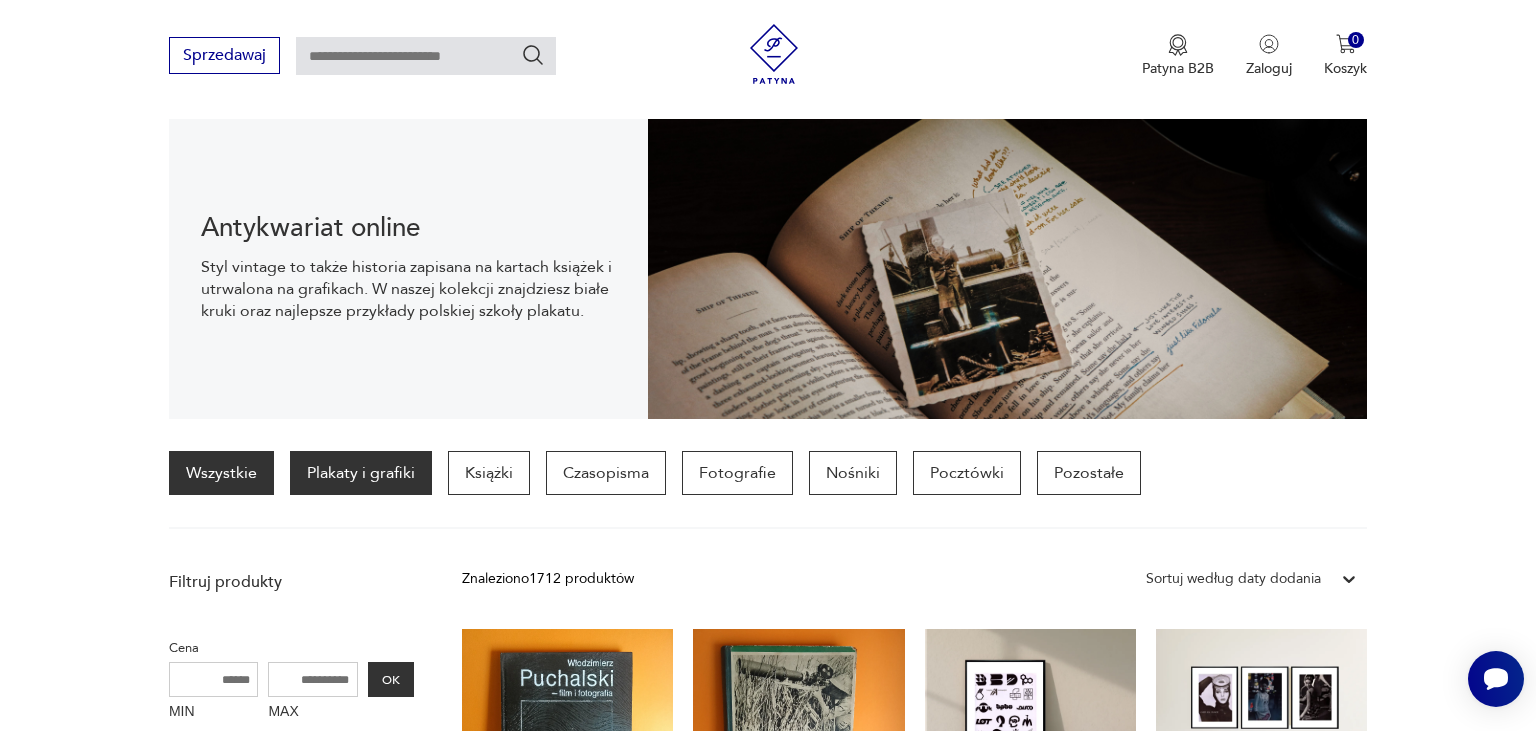 click on "Plakaty i grafiki" at bounding box center [361, 473] 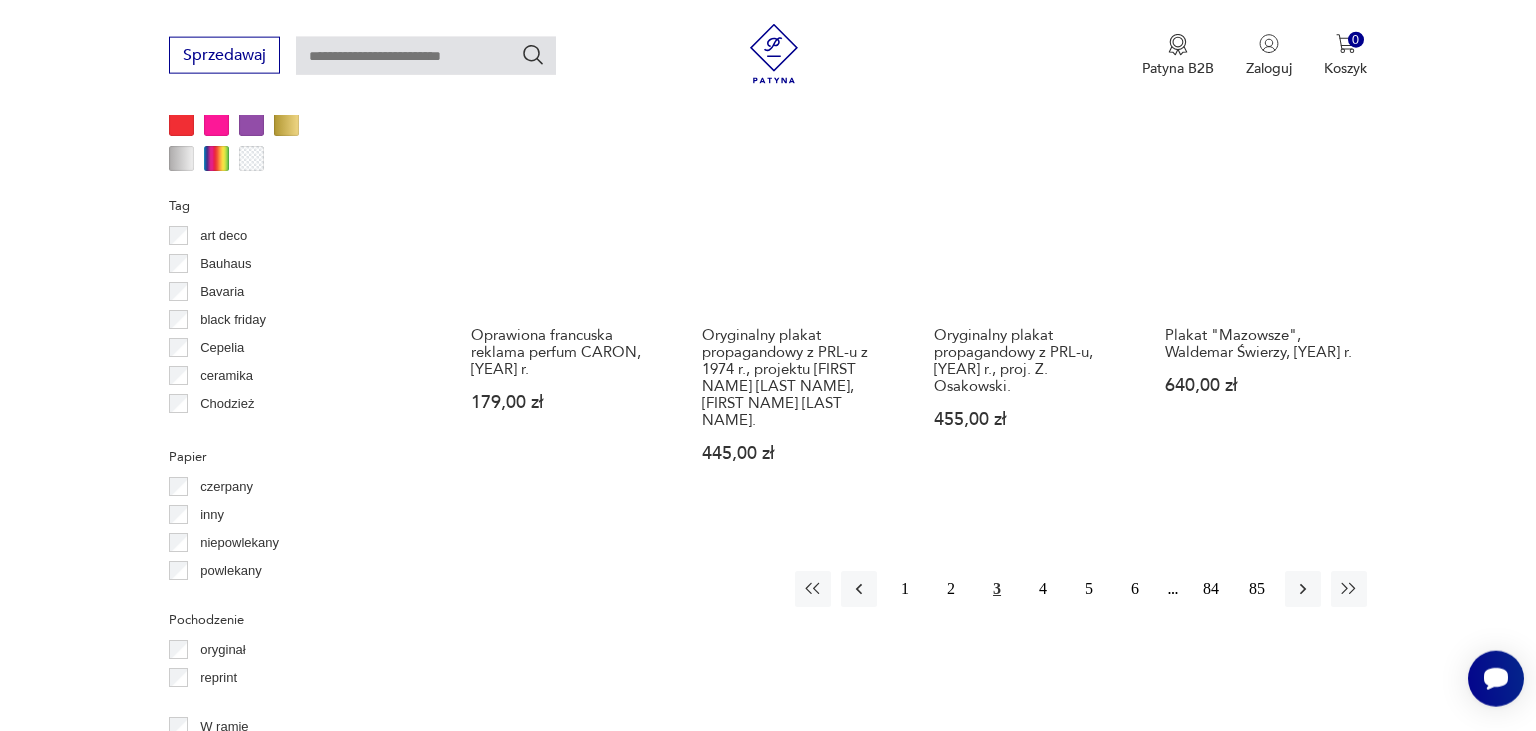 scroll, scrollTop: 1842, scrollLeft: 0, axis: vertical 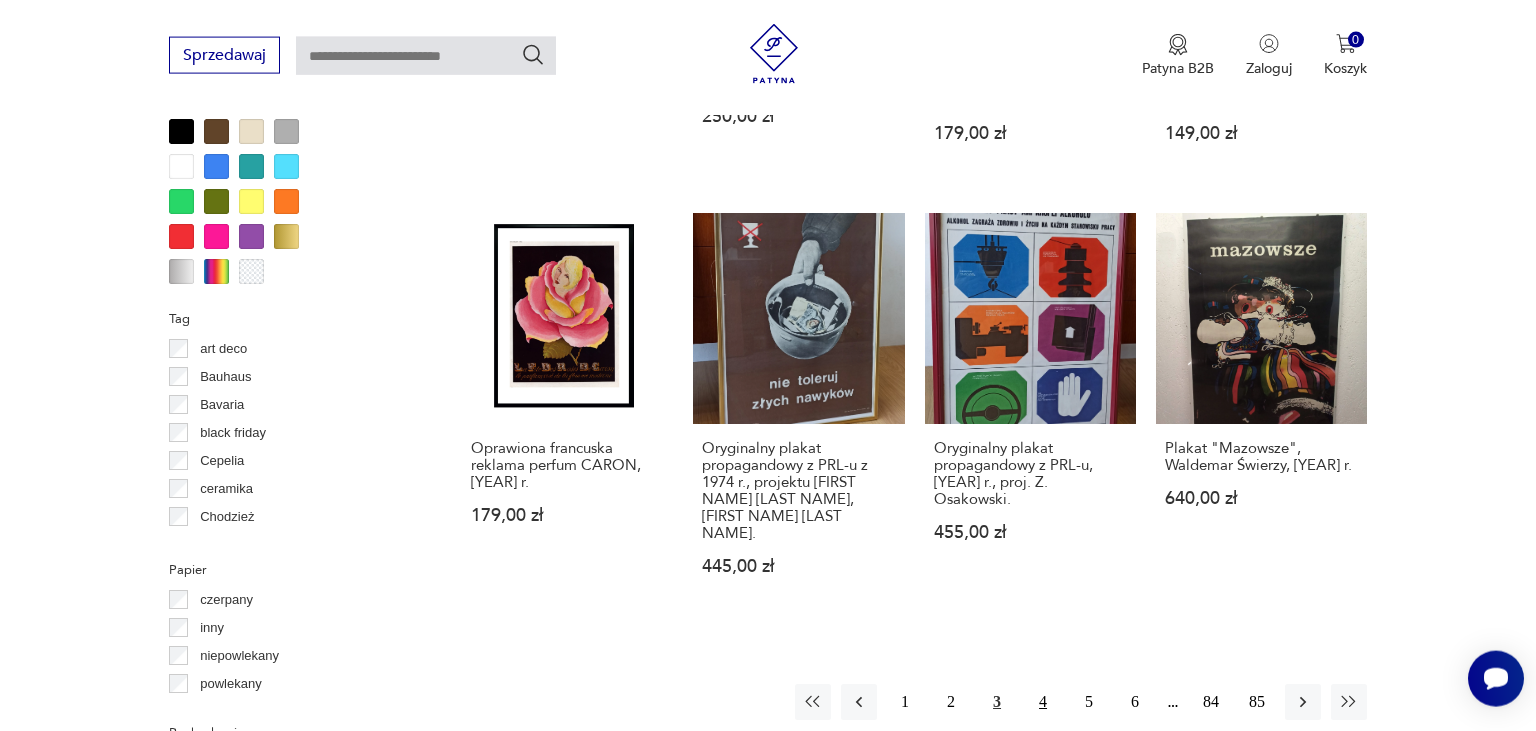 click on "4" at bounding box center (1043, 702) 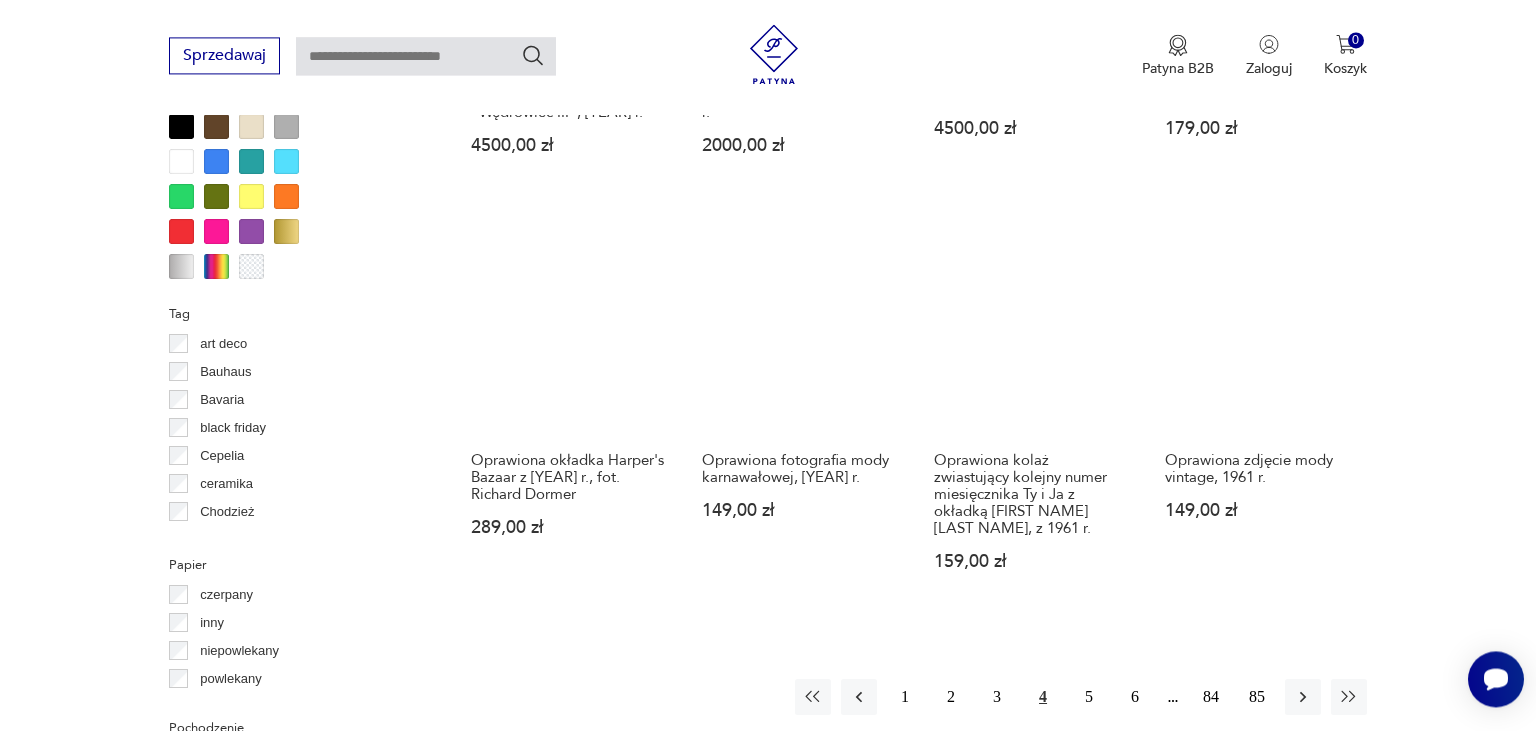 scroll, scrollTop: 1948, scrollLeft: 0, axis: vertical 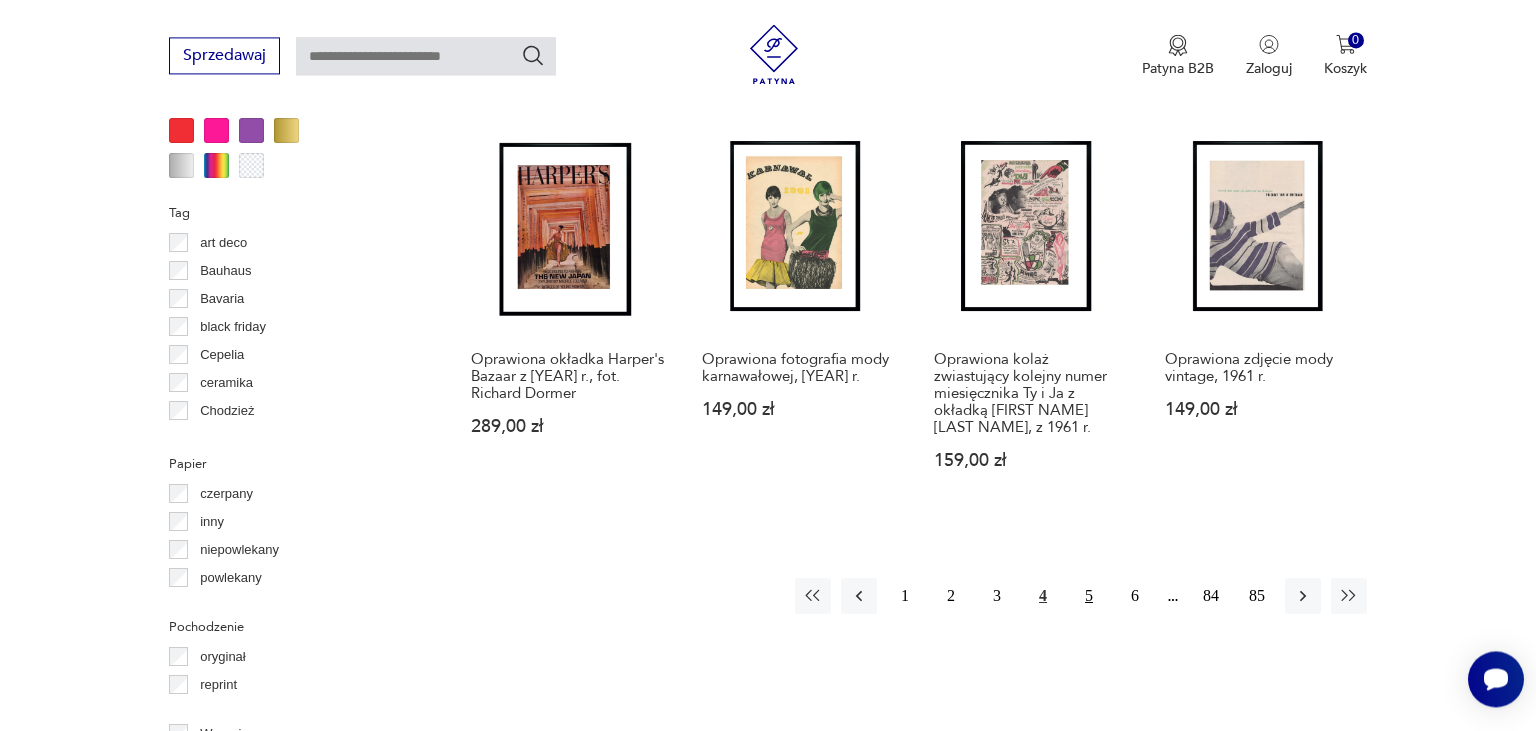 click on "5" at bounding box center [1089, 596] 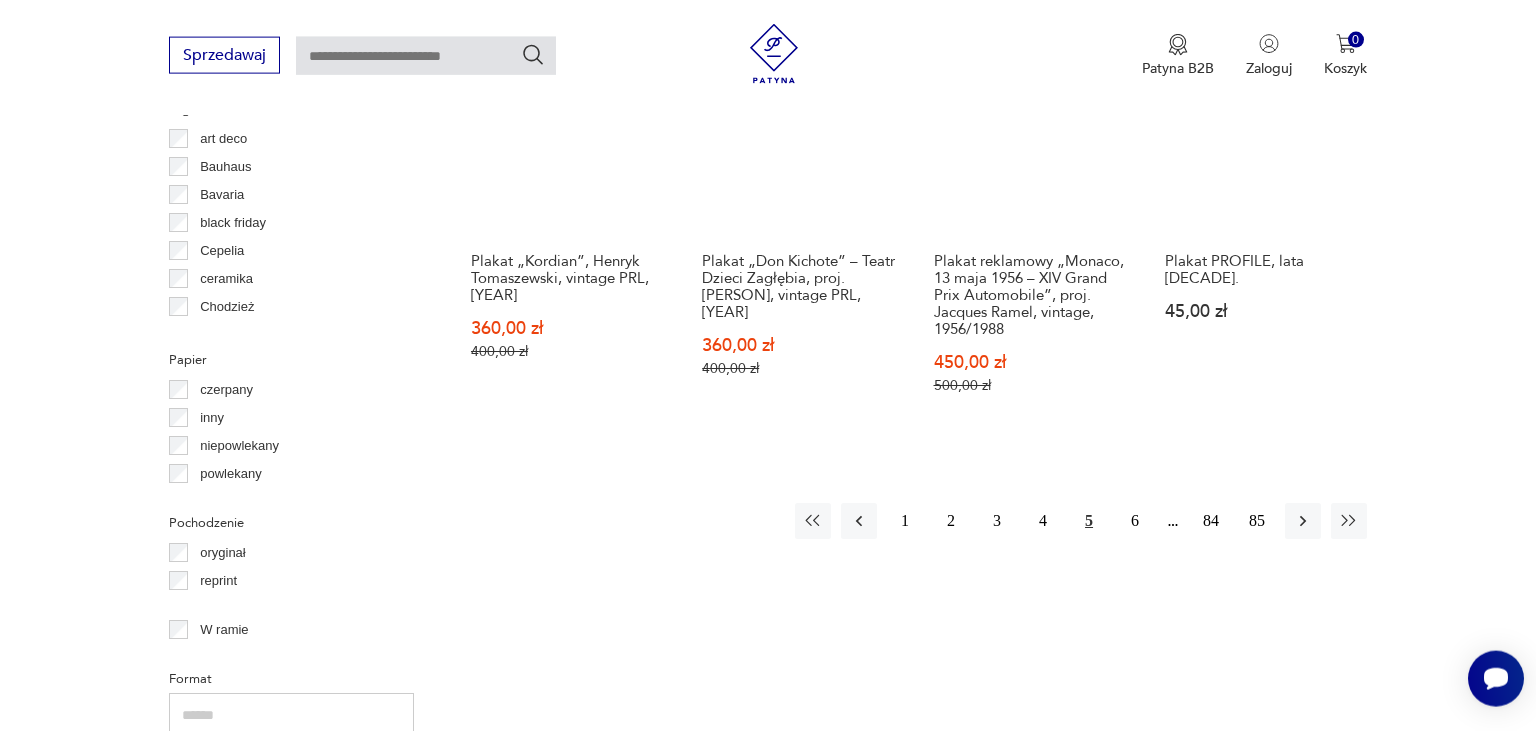 scroll, scrollTop: 2054, scrollLeft: 0, axis: vertical 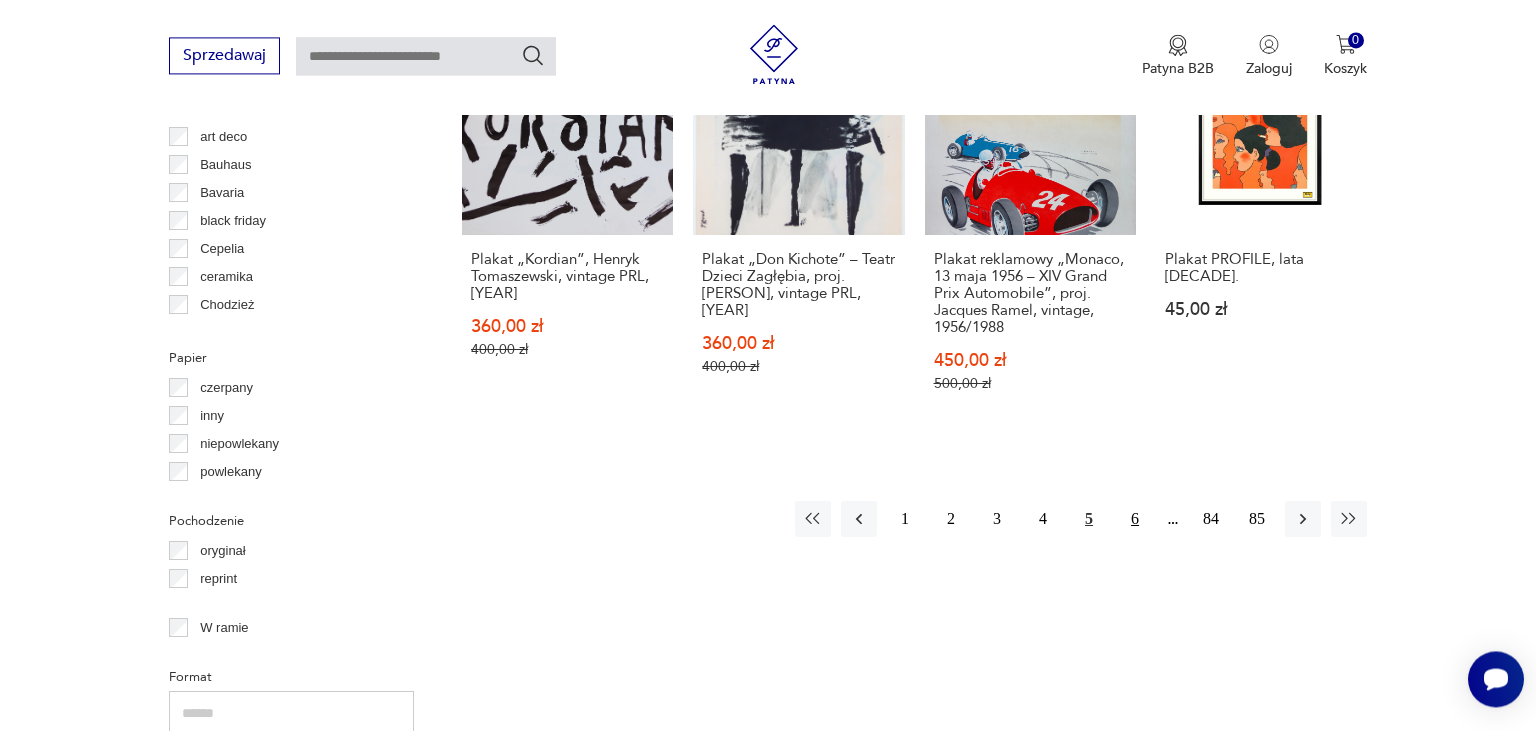 click on "6" at bounding box center [1135, 519] 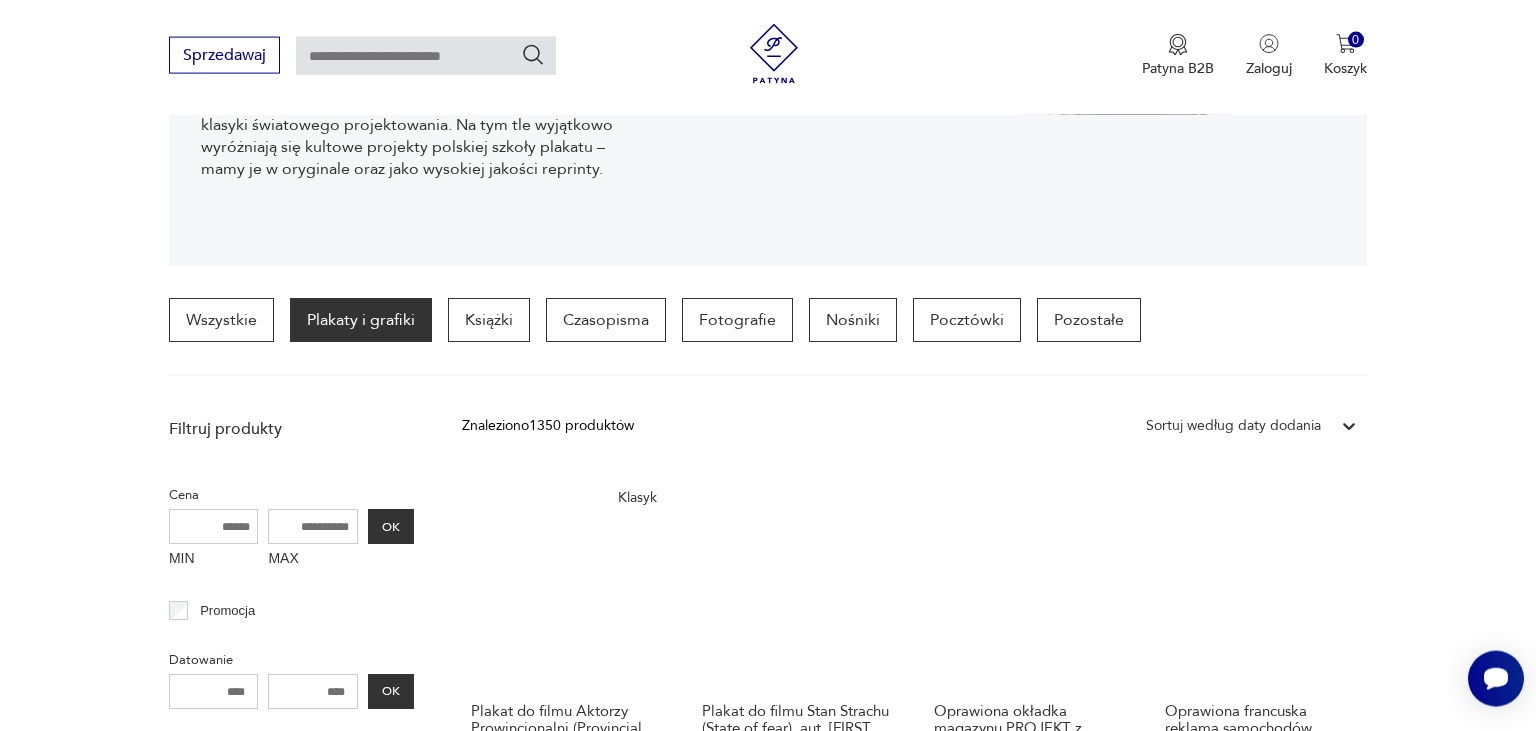 scroll, scrollTop: 0, scrollLeft: 0, axis: both 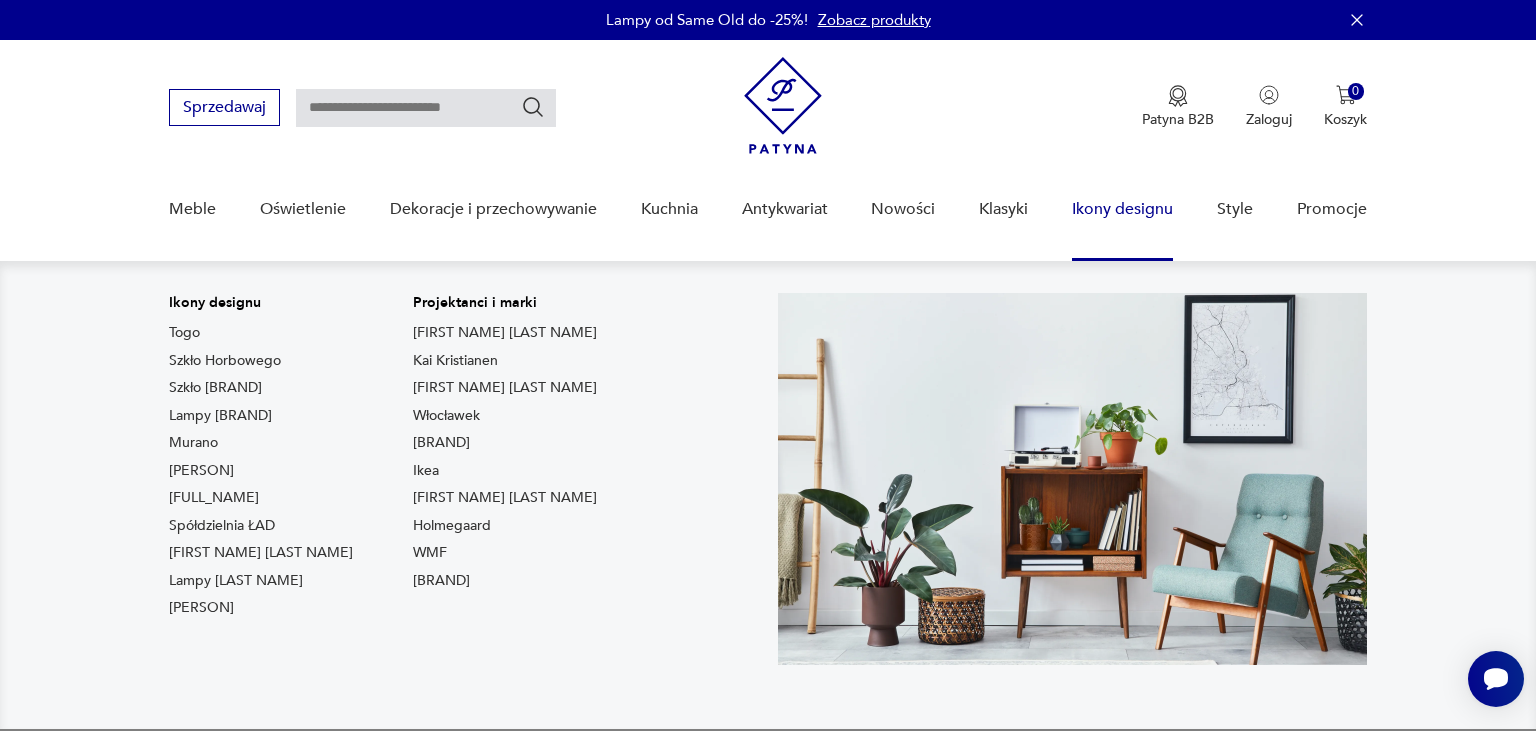 click on "Ikony designu" at bounding box center [1122, 209] 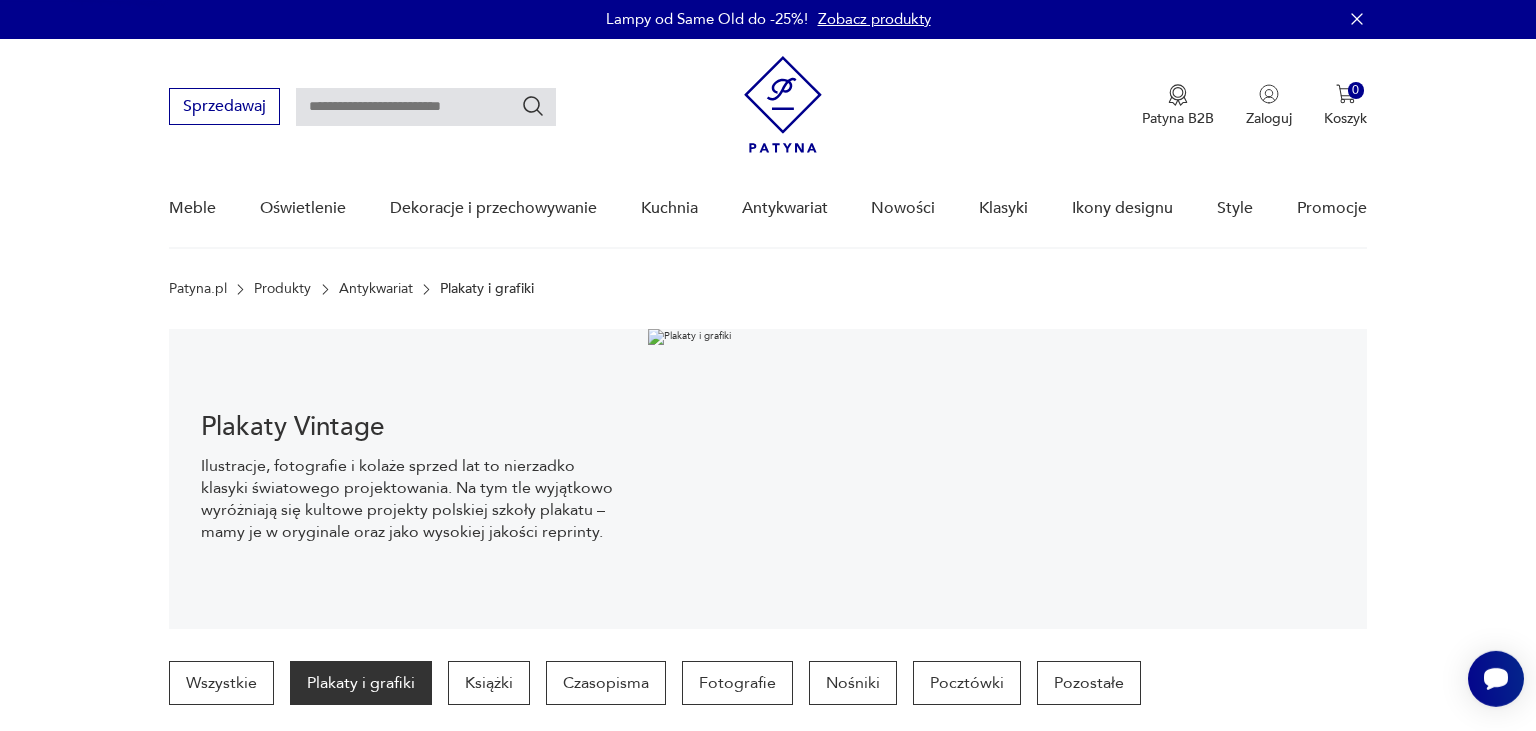 scroll, scrollTop: 105, scrollLeft: 0, axis: vertical 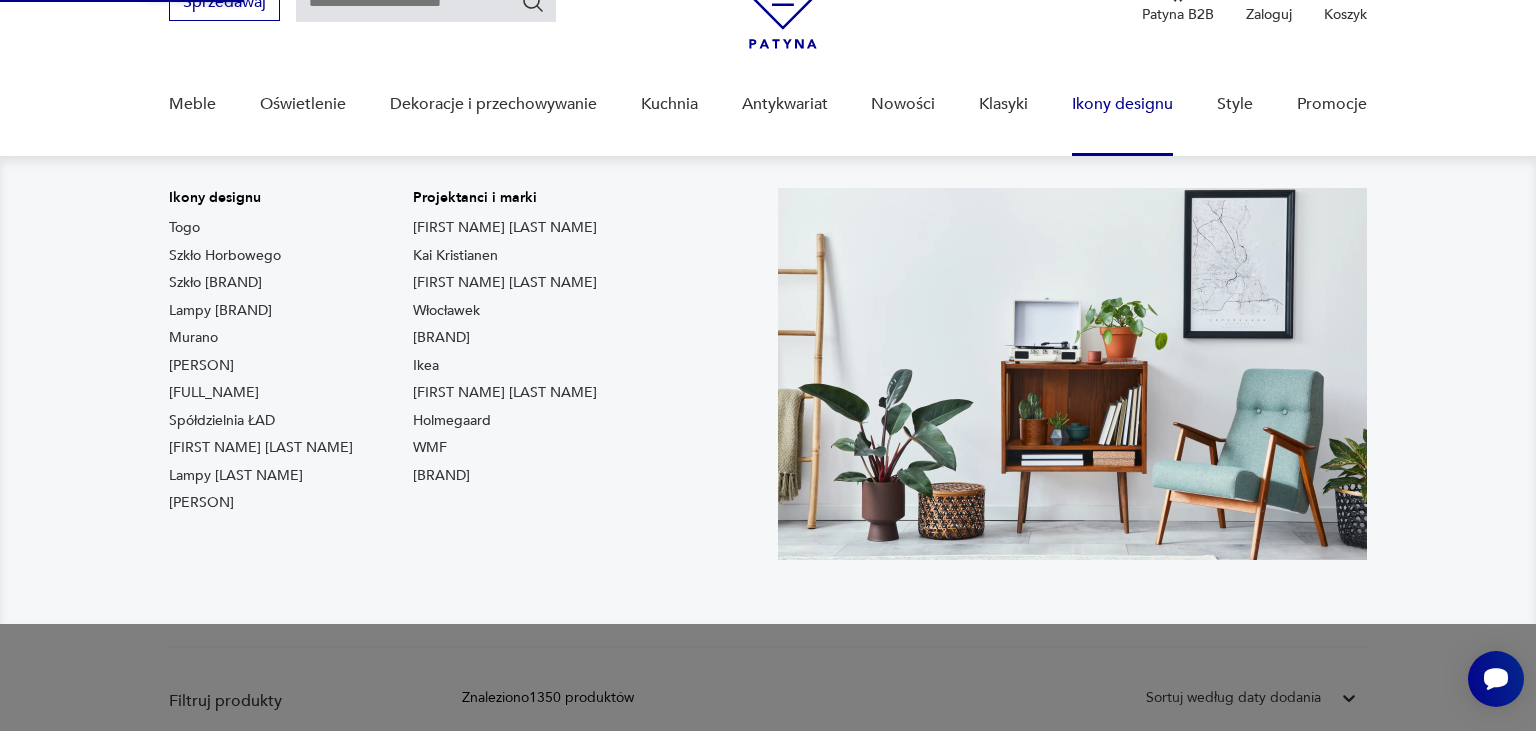 click on "Ikony designu" at bounding box center [1122, 104] 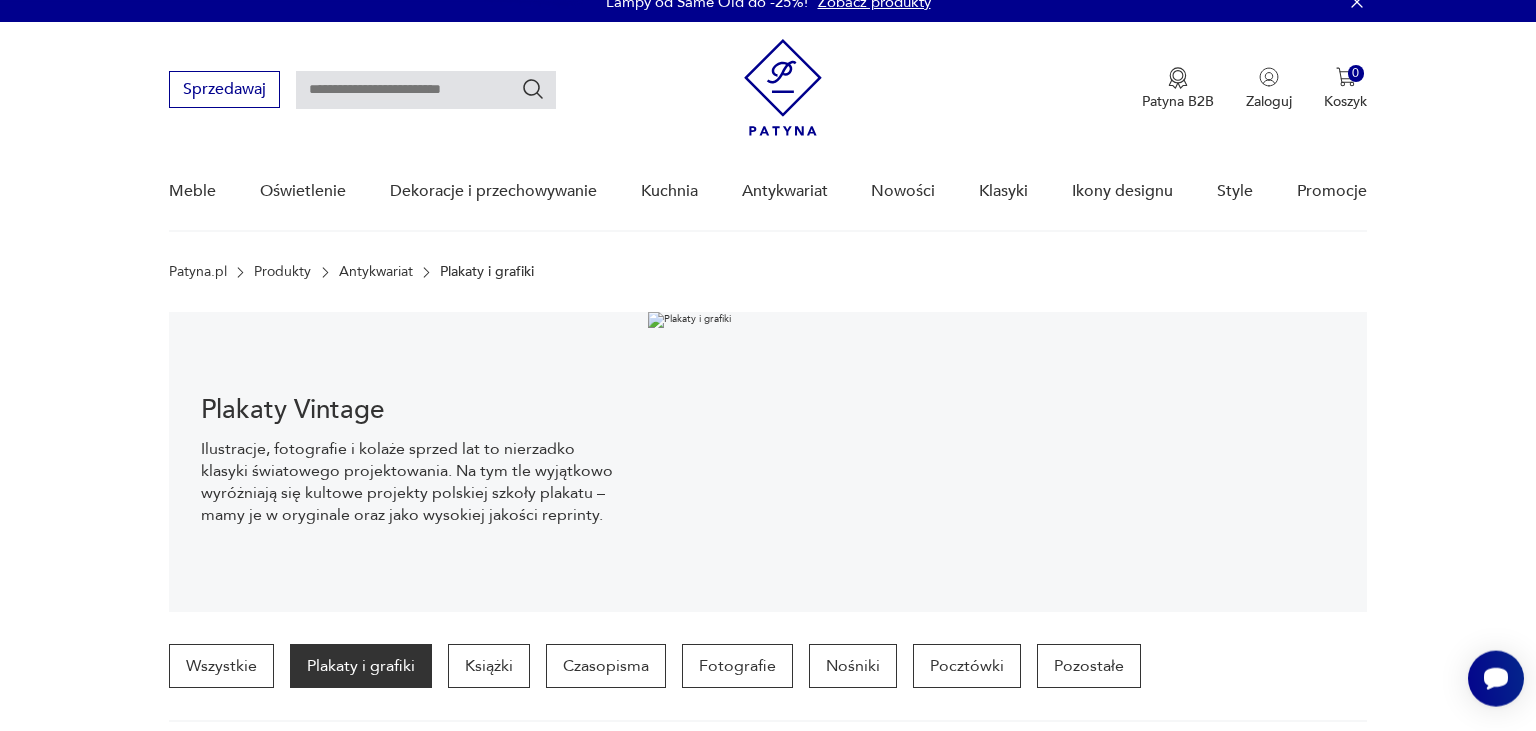 scroll, scrollTop: 0, scrollLeft: 0, axis: both 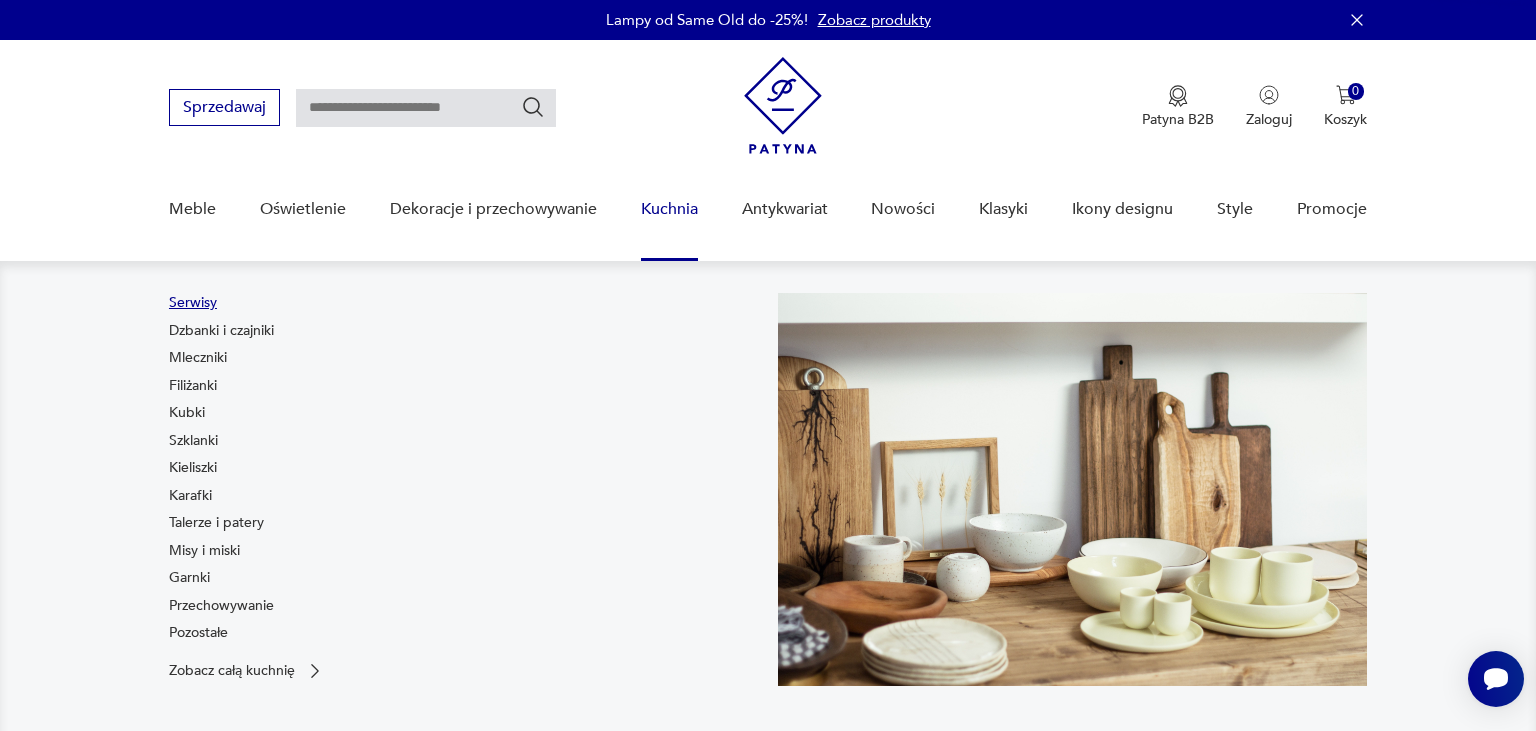 click on "Serwisy" at bounding box center [193, 303] 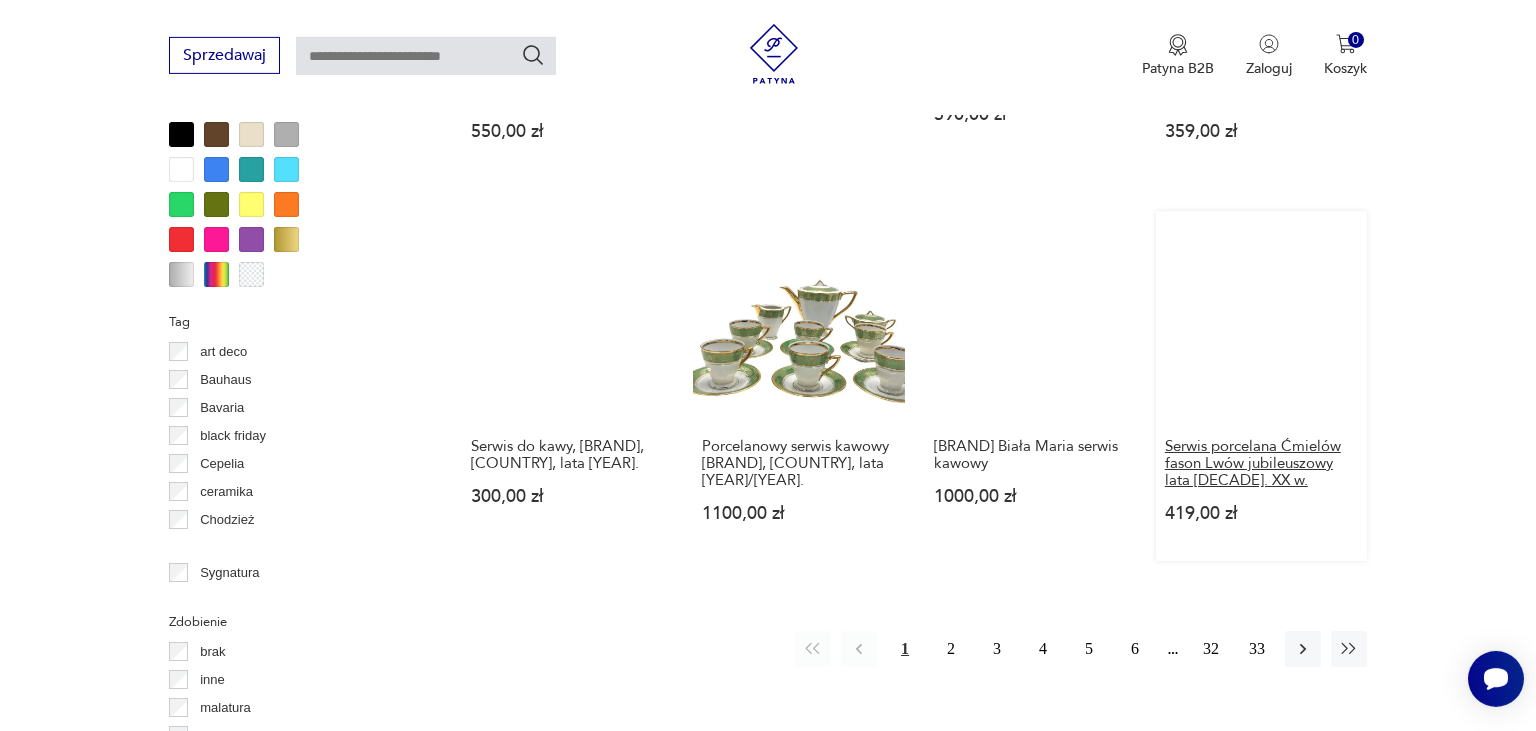 scroll, scrollTop: 1948, scrollLeft: 0, axis: vertical 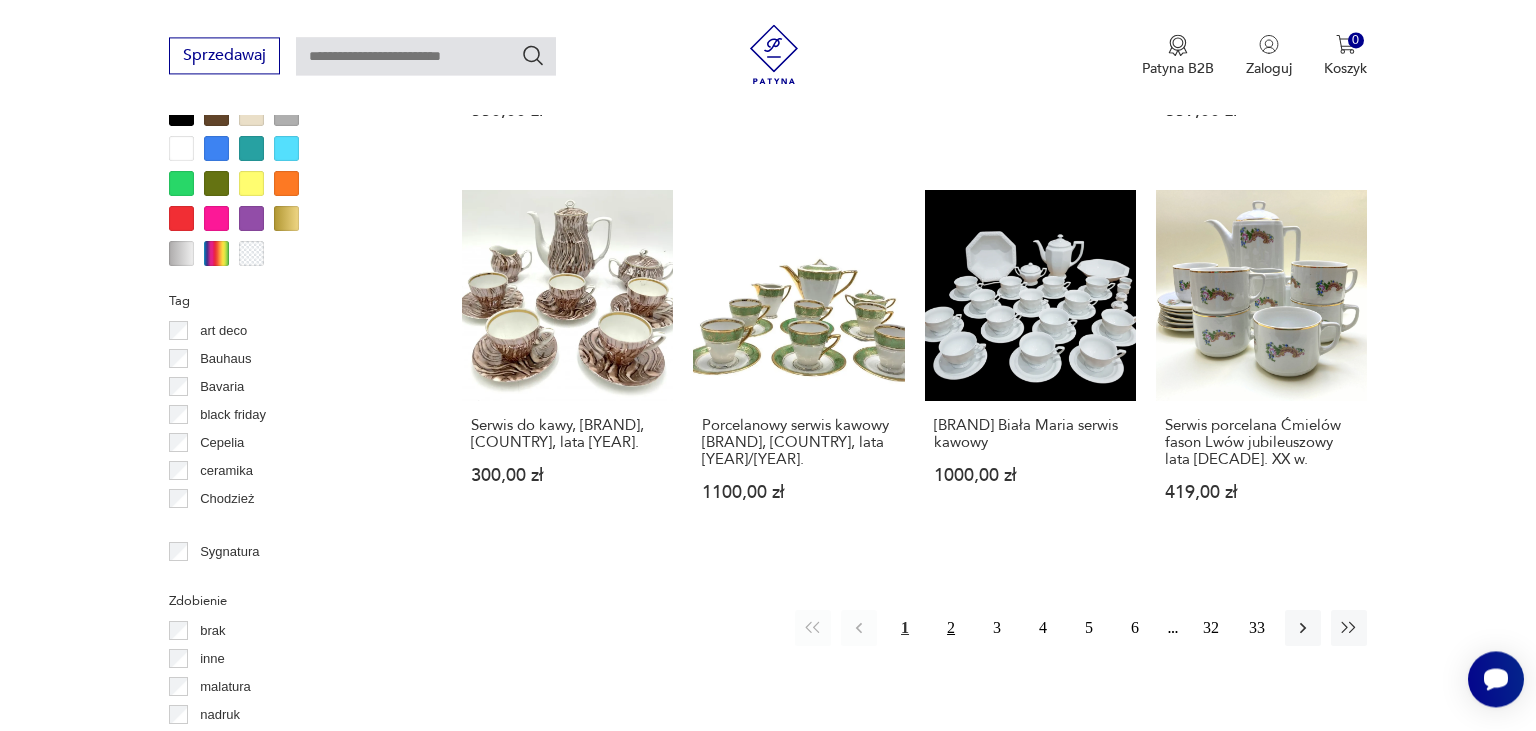 click on "2" at bounding box center [951, 628] 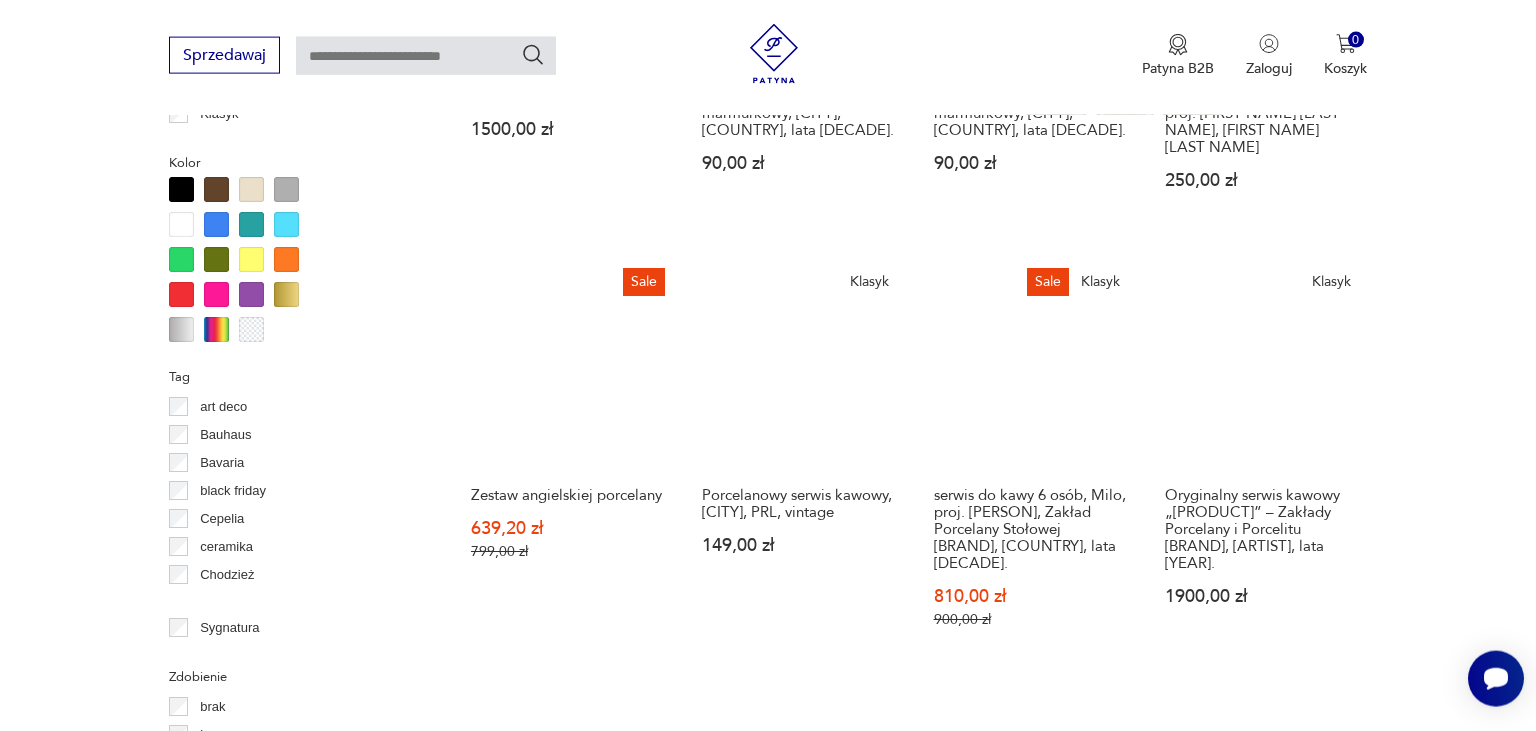 scroll, scrollTop: 2114, scrollLeft: 0, axis: vertical 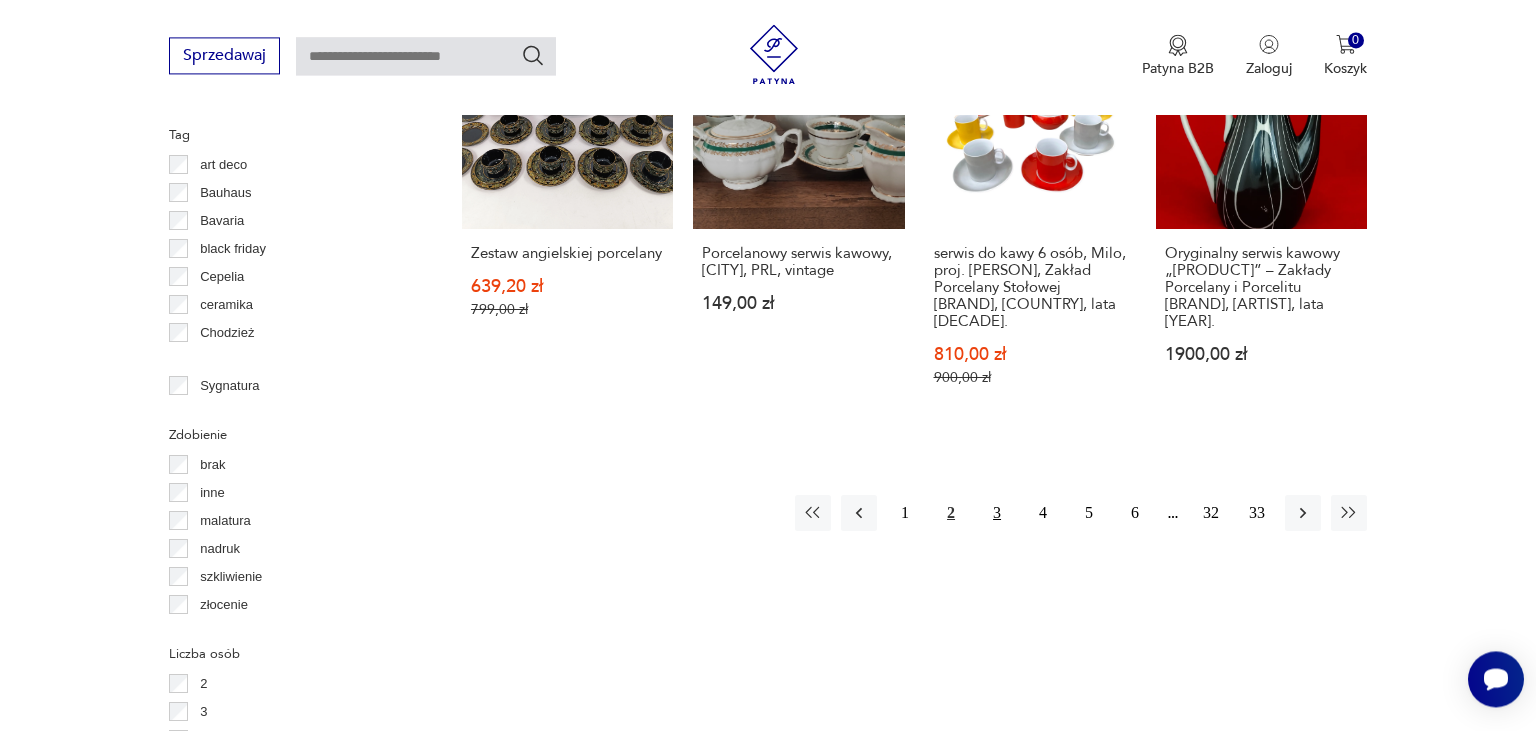 click on "3" at bounding box center (997, 513) 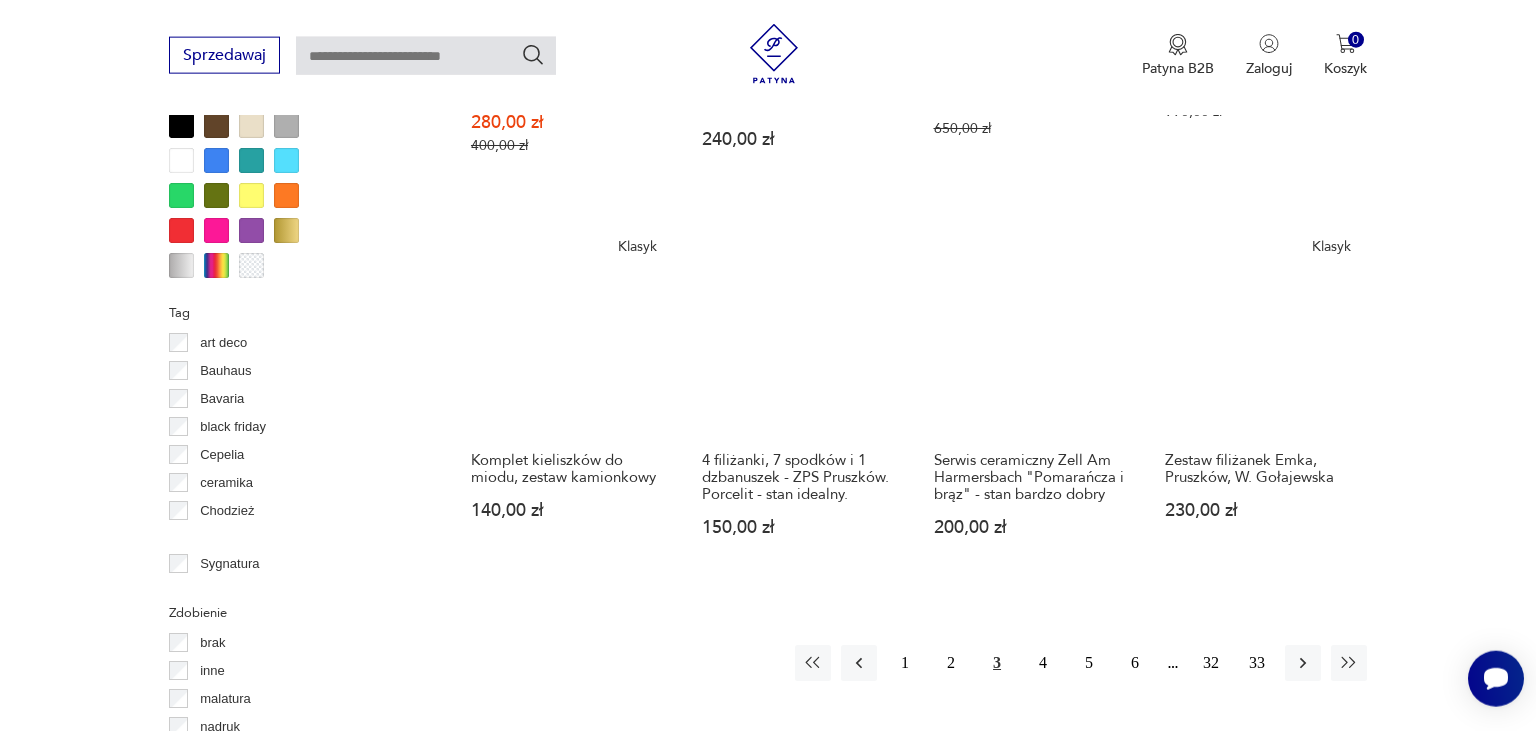 scroll, scrollTop: 2007, scrollLeft: 0, axis: vertical 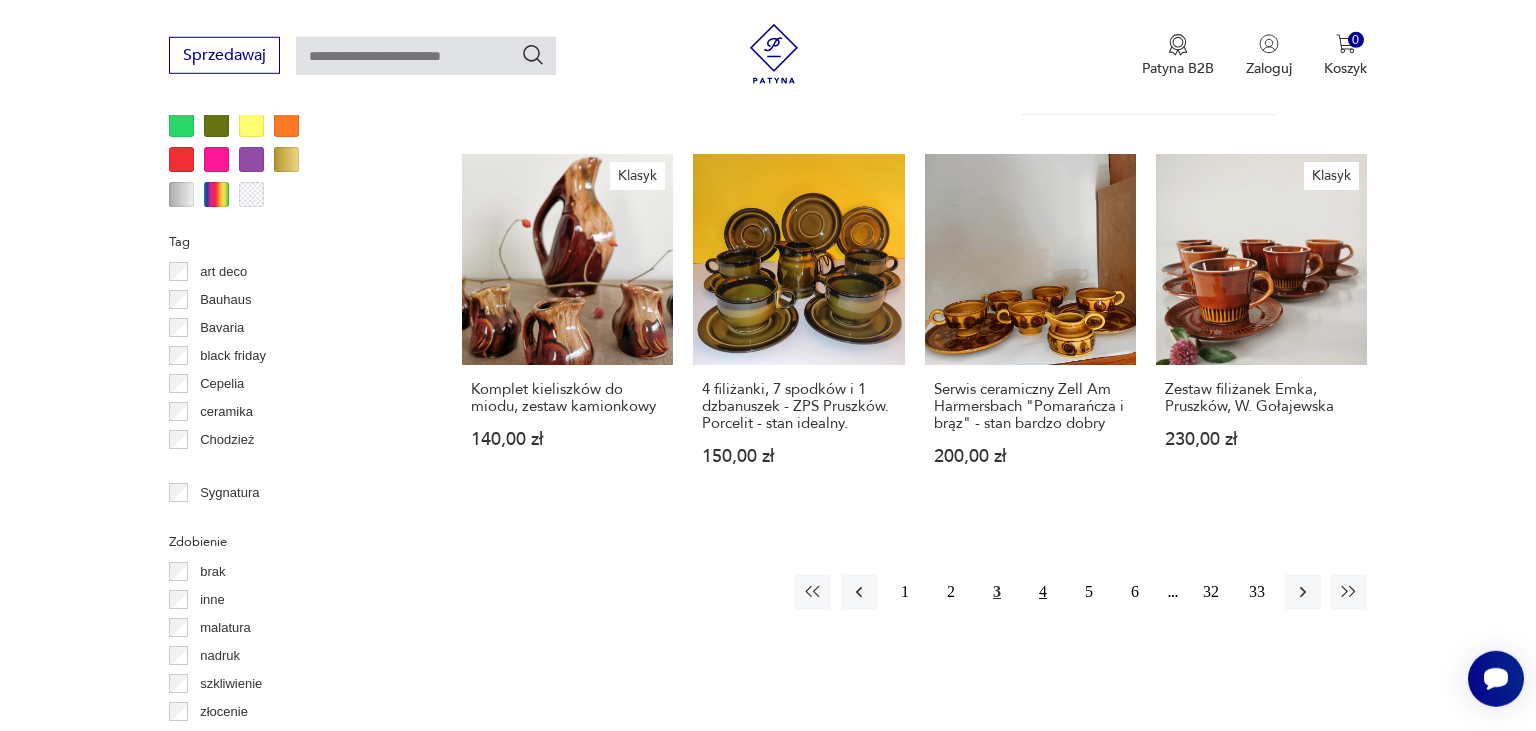 click on "4" at bounding box center [1043, 592] 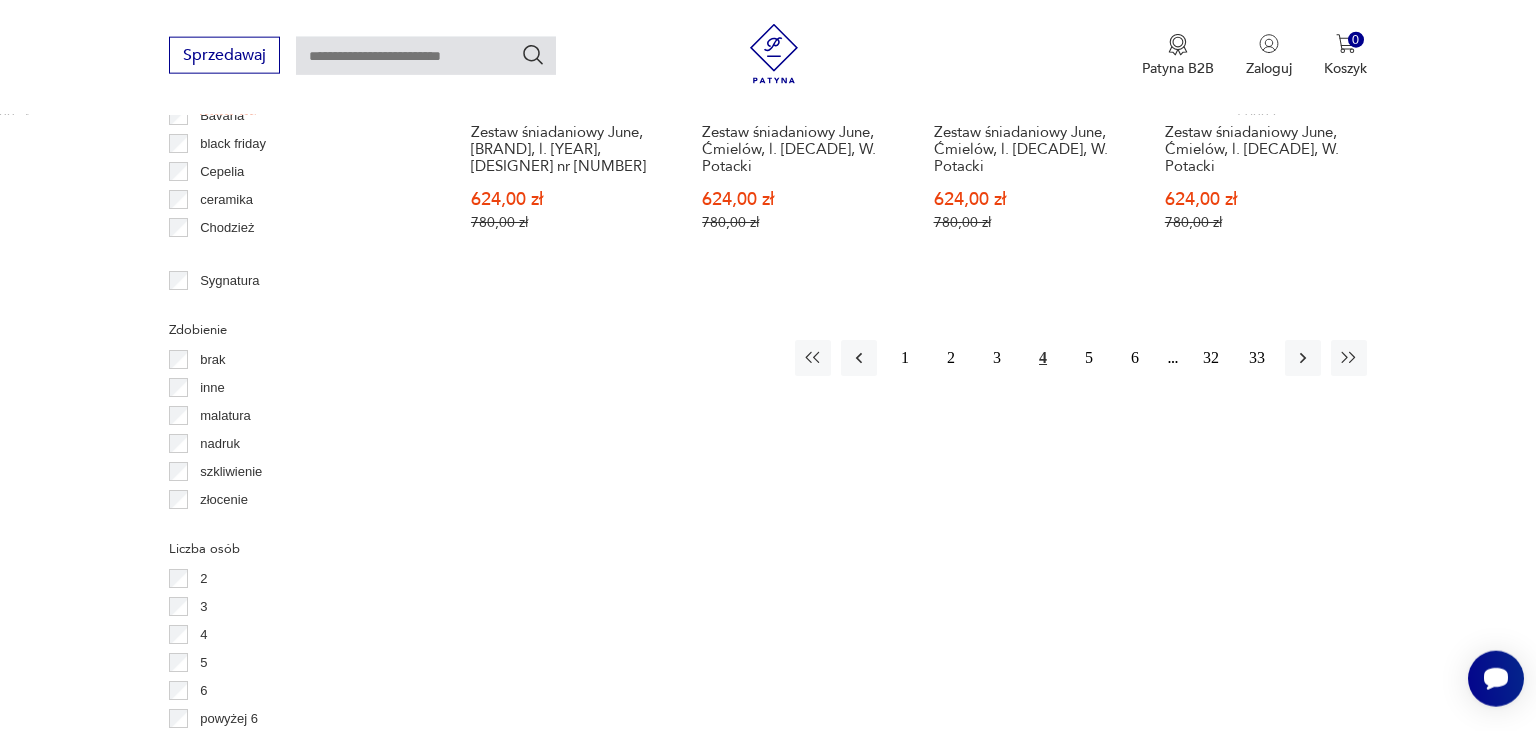 scroll, scrollTop: 2220, scrollLeft: 0, axis: vertical 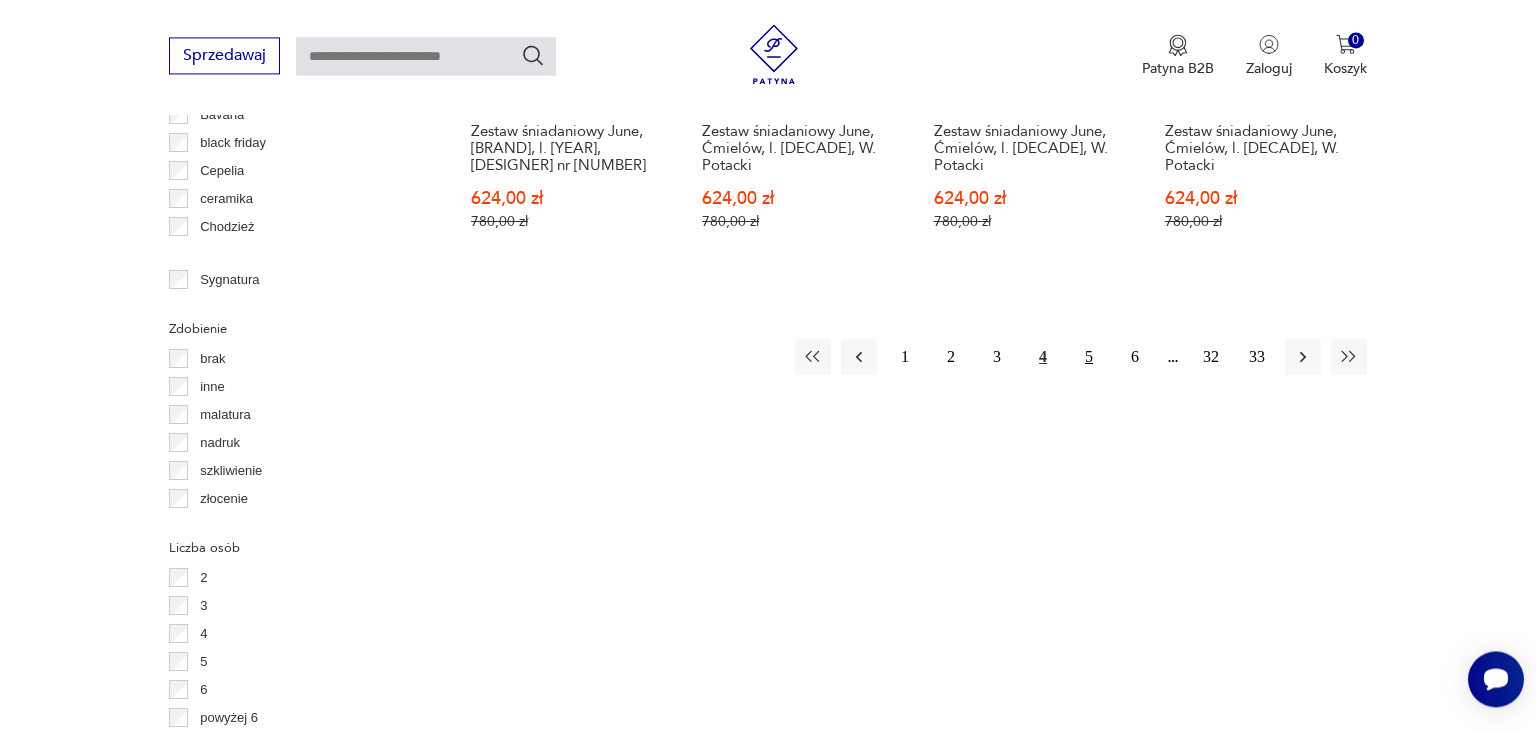 click on "5" at bounding box center (1089, 357) 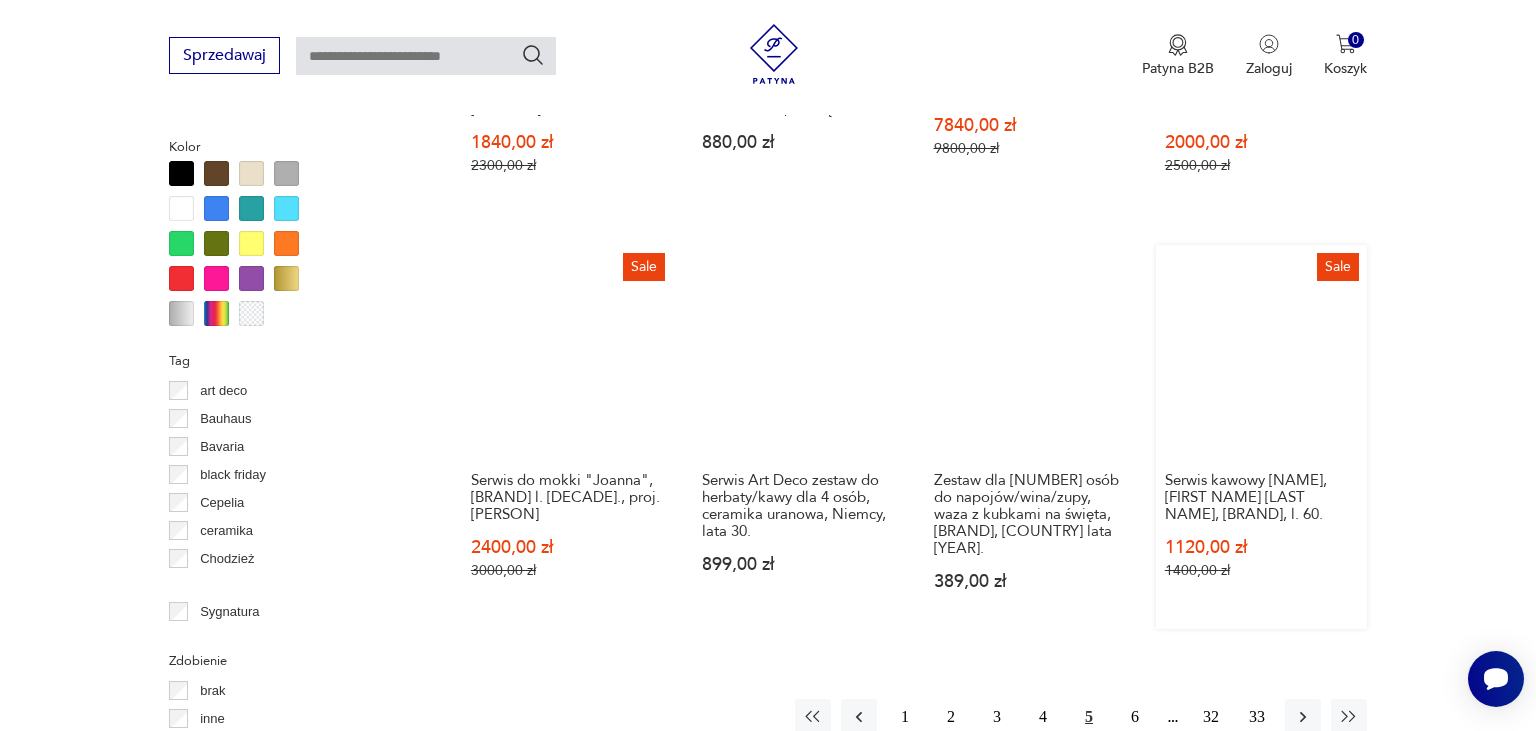 scroll, scrollTop: 2008, scrollLeft: 0, axis: vertical 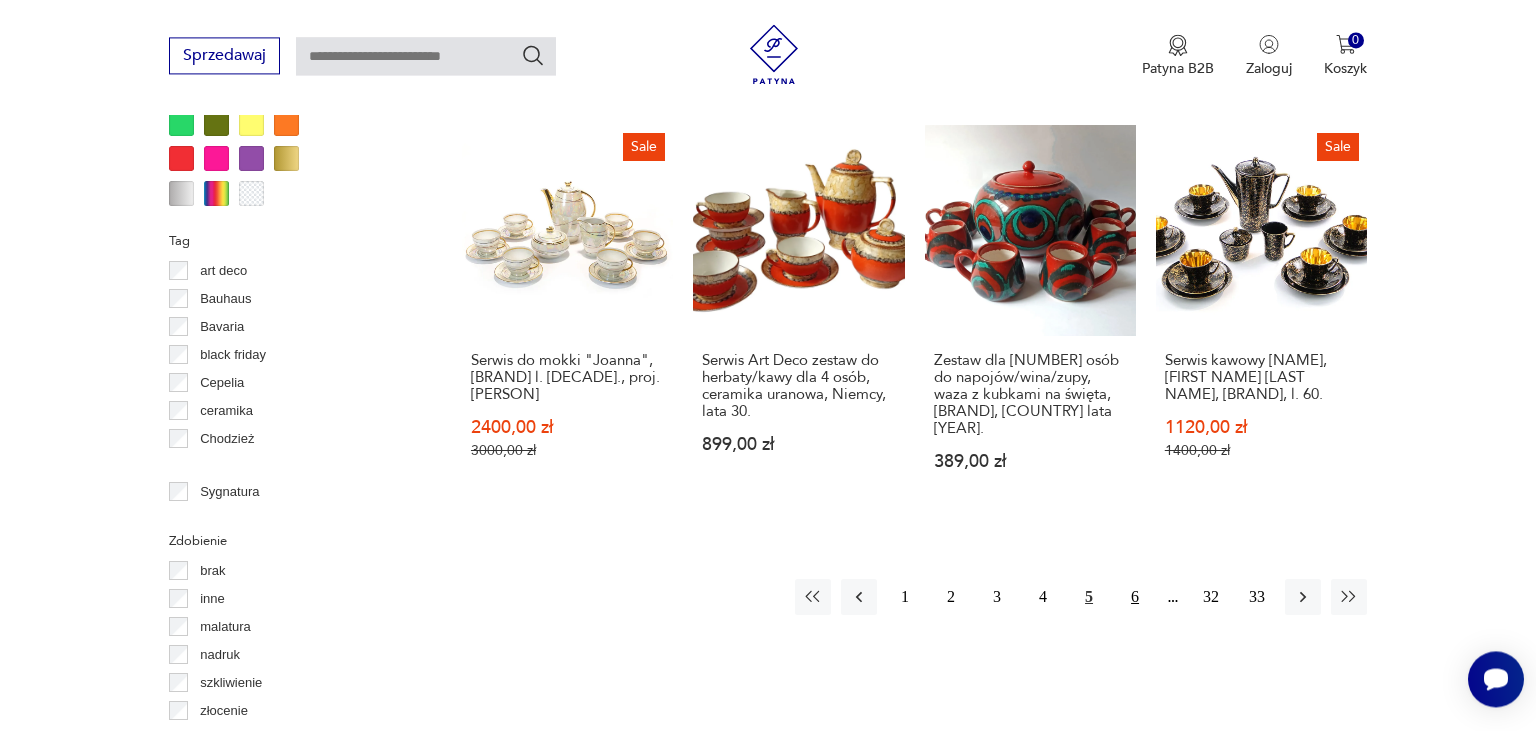 click on "6" at bounding box center (1135, 597) 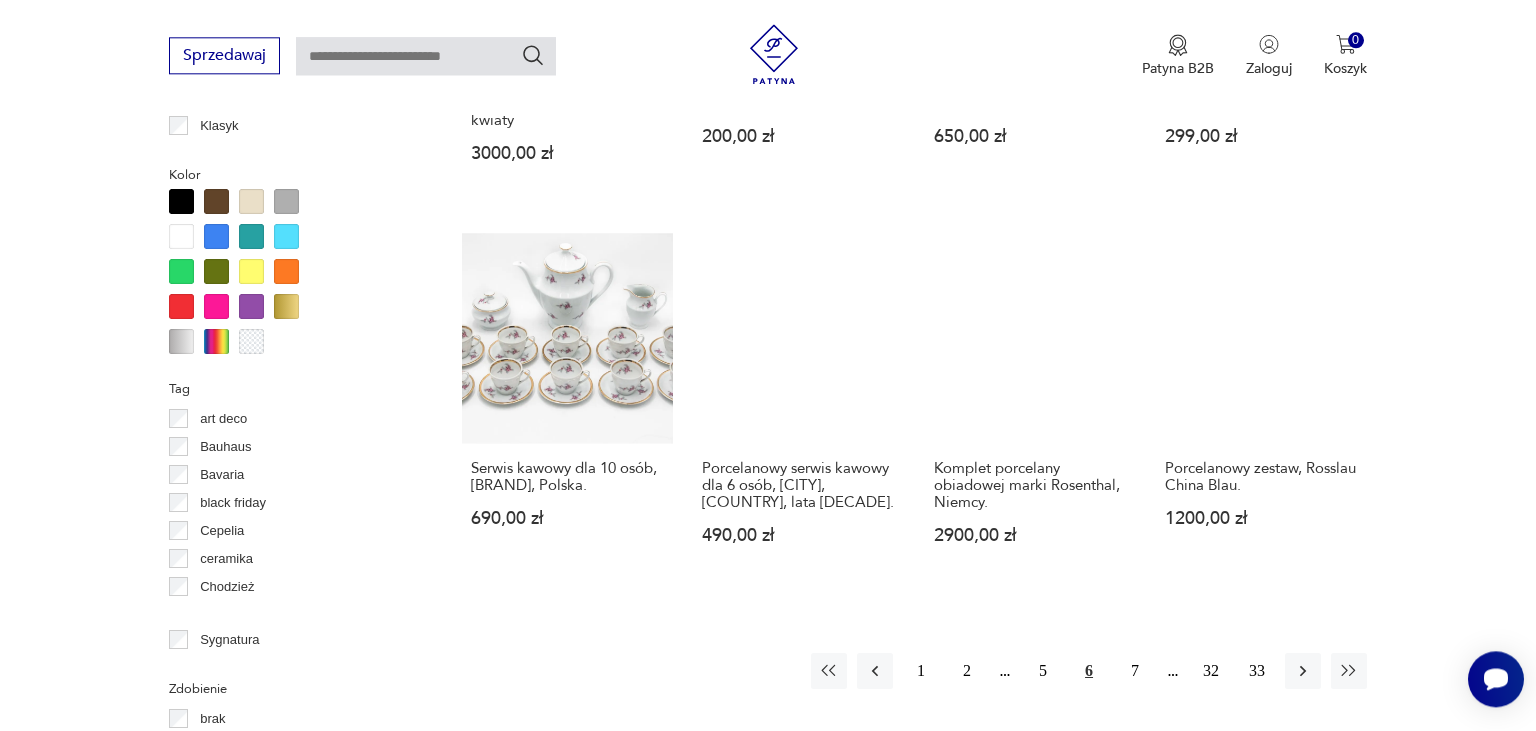 scroll, scrollTop: 2008, scrollLeft: 0, axis: vertical 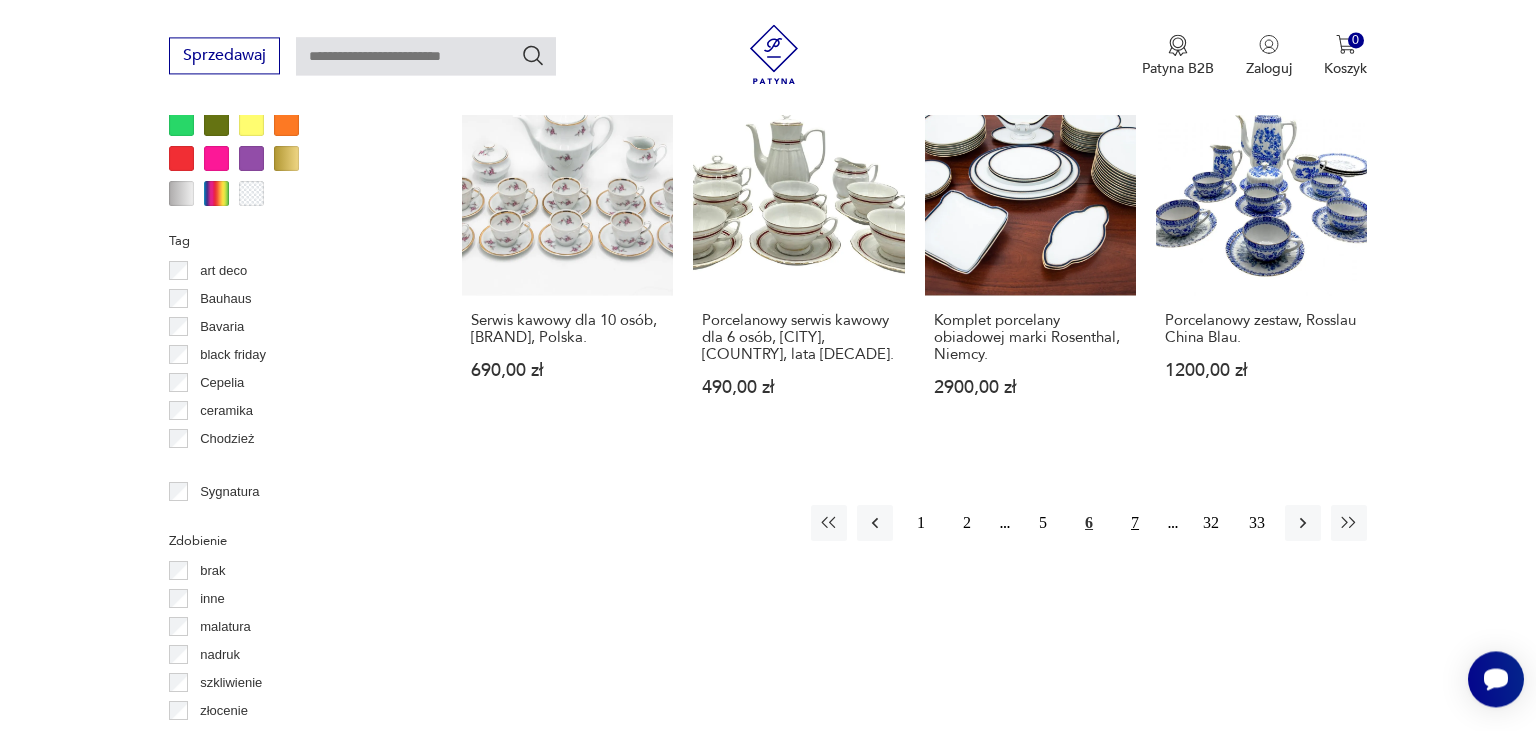 click on "7" at bounding box center (1135, 523) 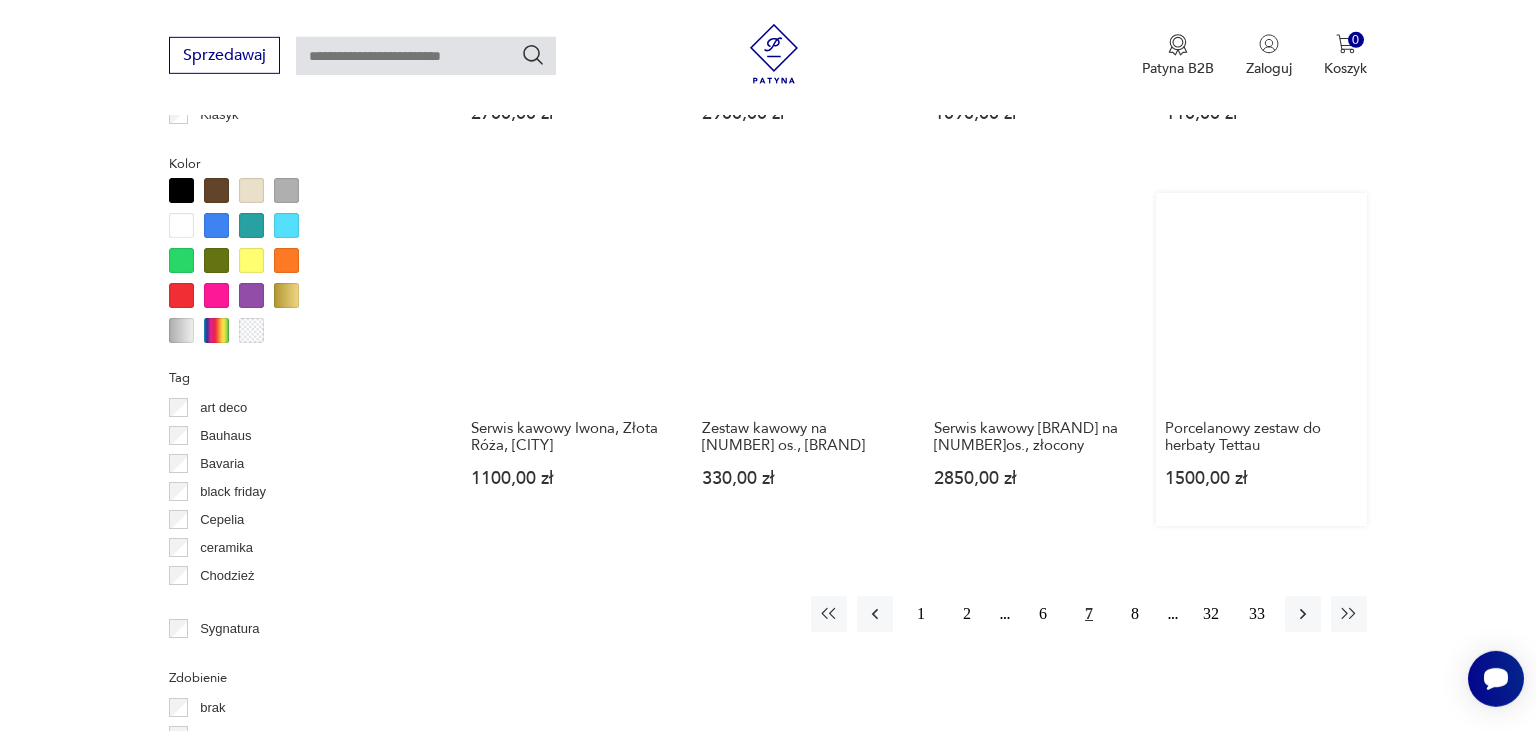 scroll, scrollTop: 1903, scrollLeft: 0, axis: vertical 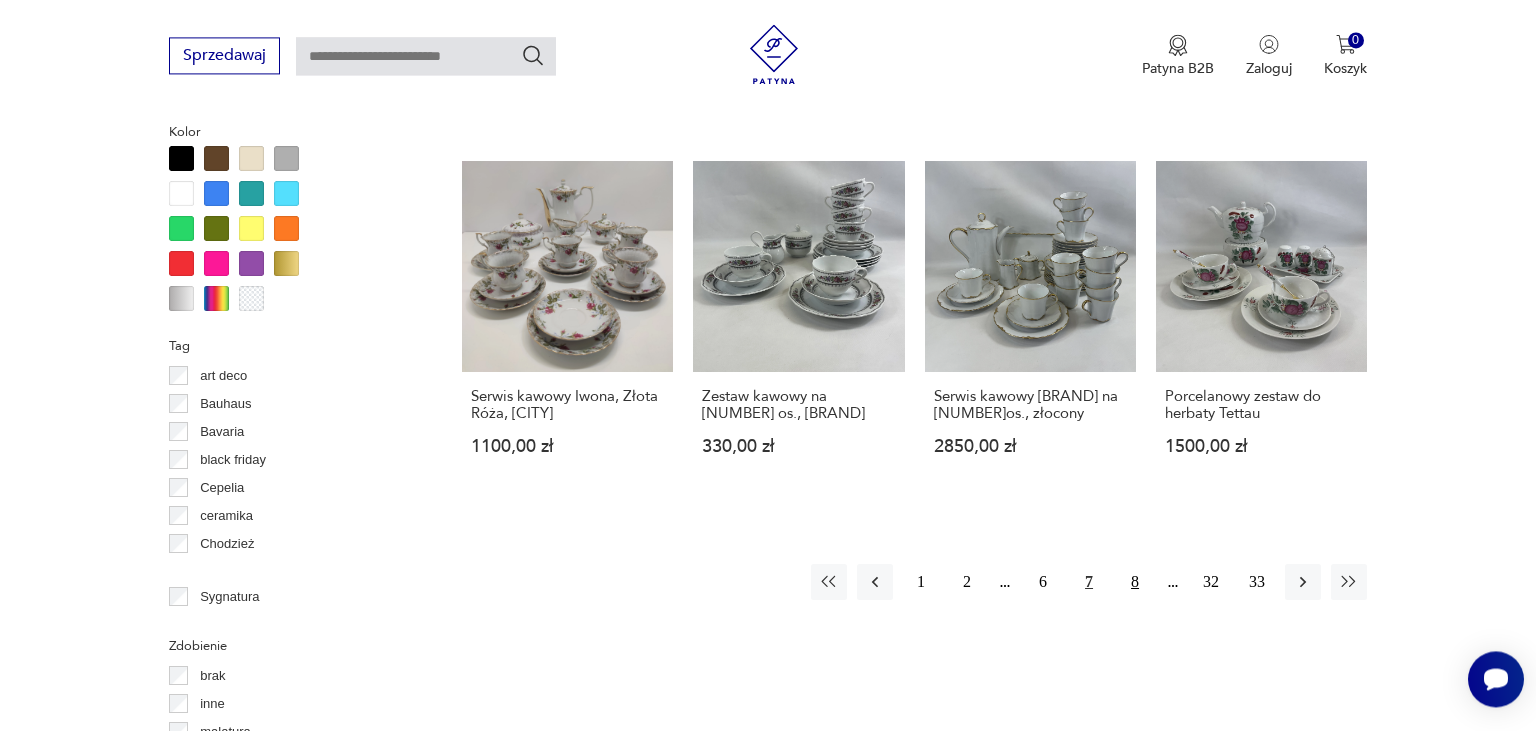 click on "8" at bounding box center [1135, 582] 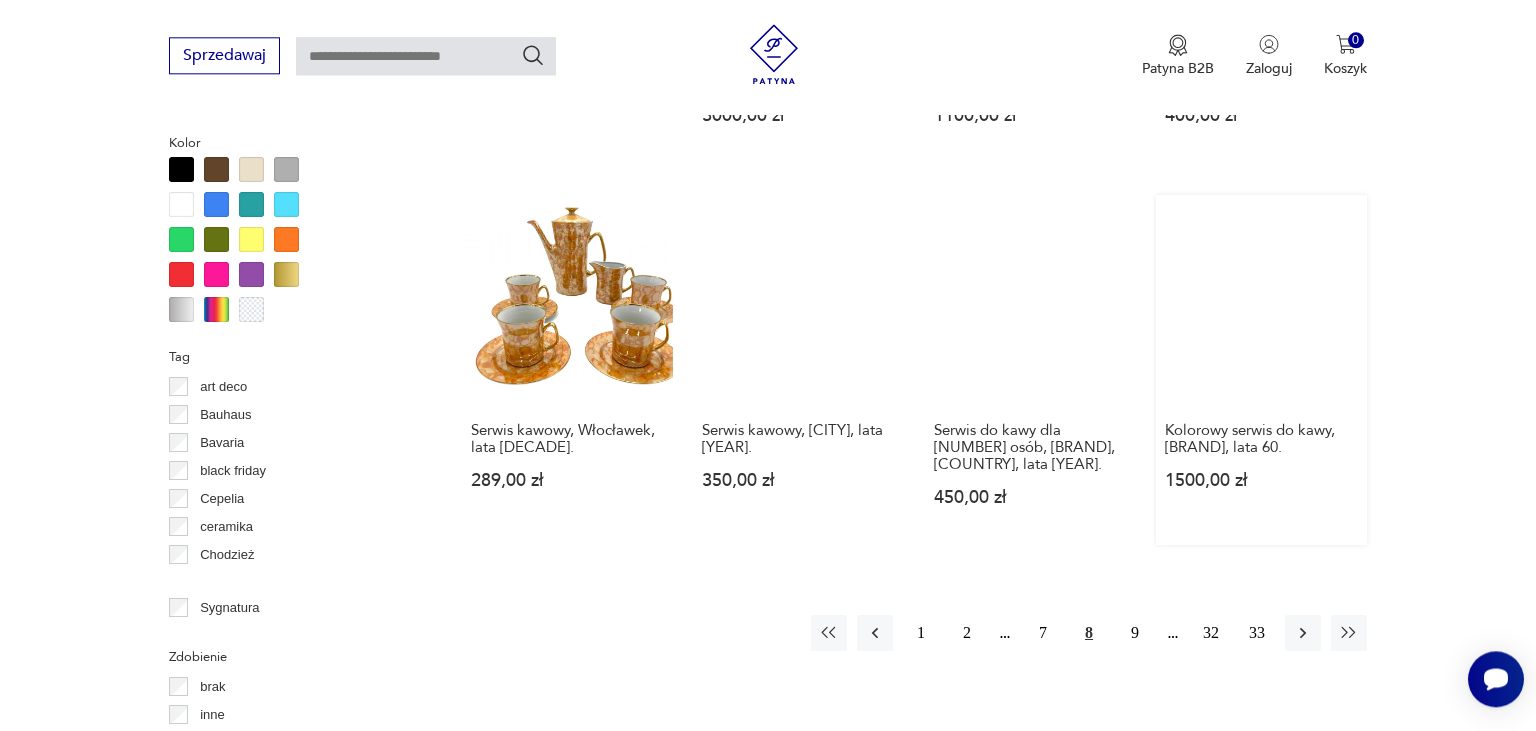 scroll, scrollTop: 2114, scrollLeft: 0, axis: vertical 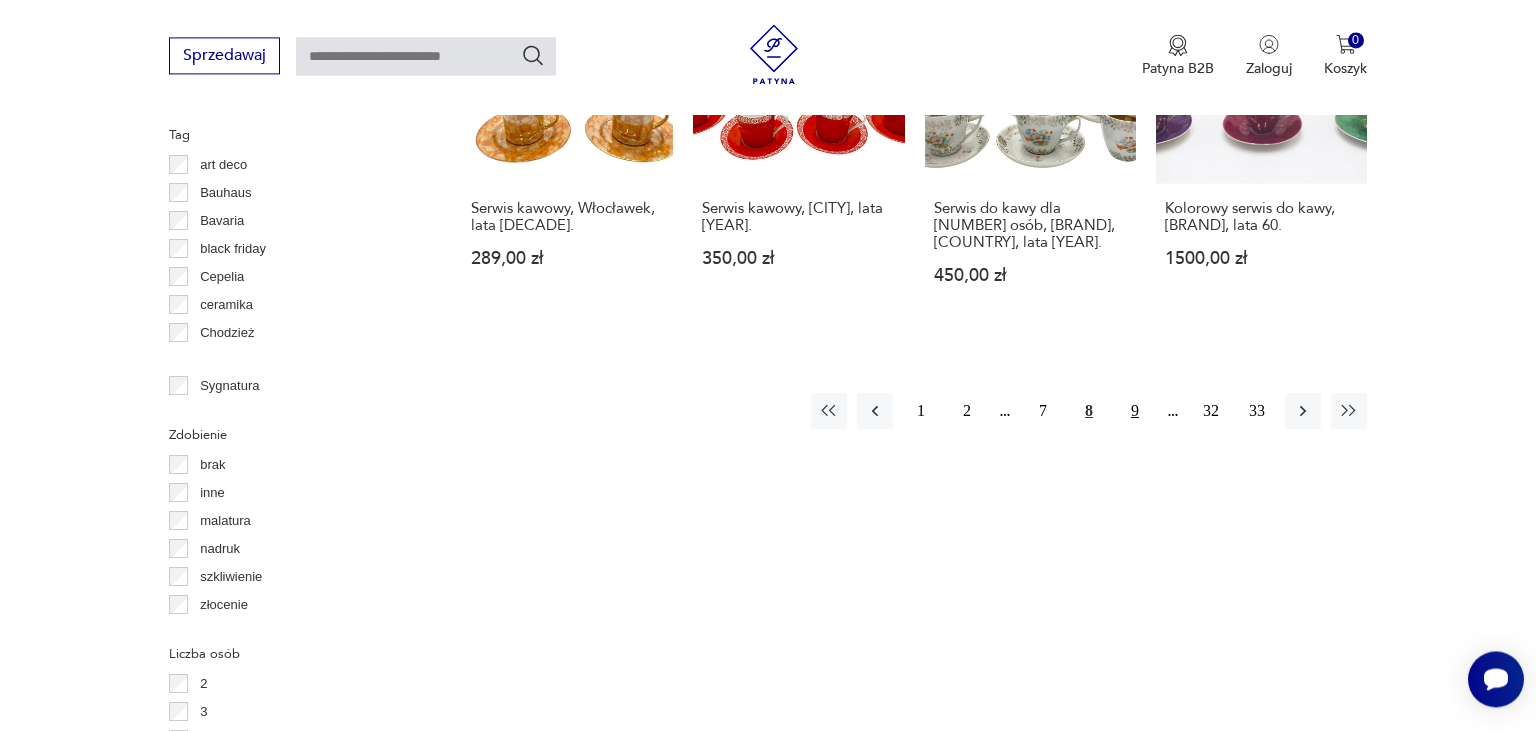 click on "9" at bounding box center [1135, 411] 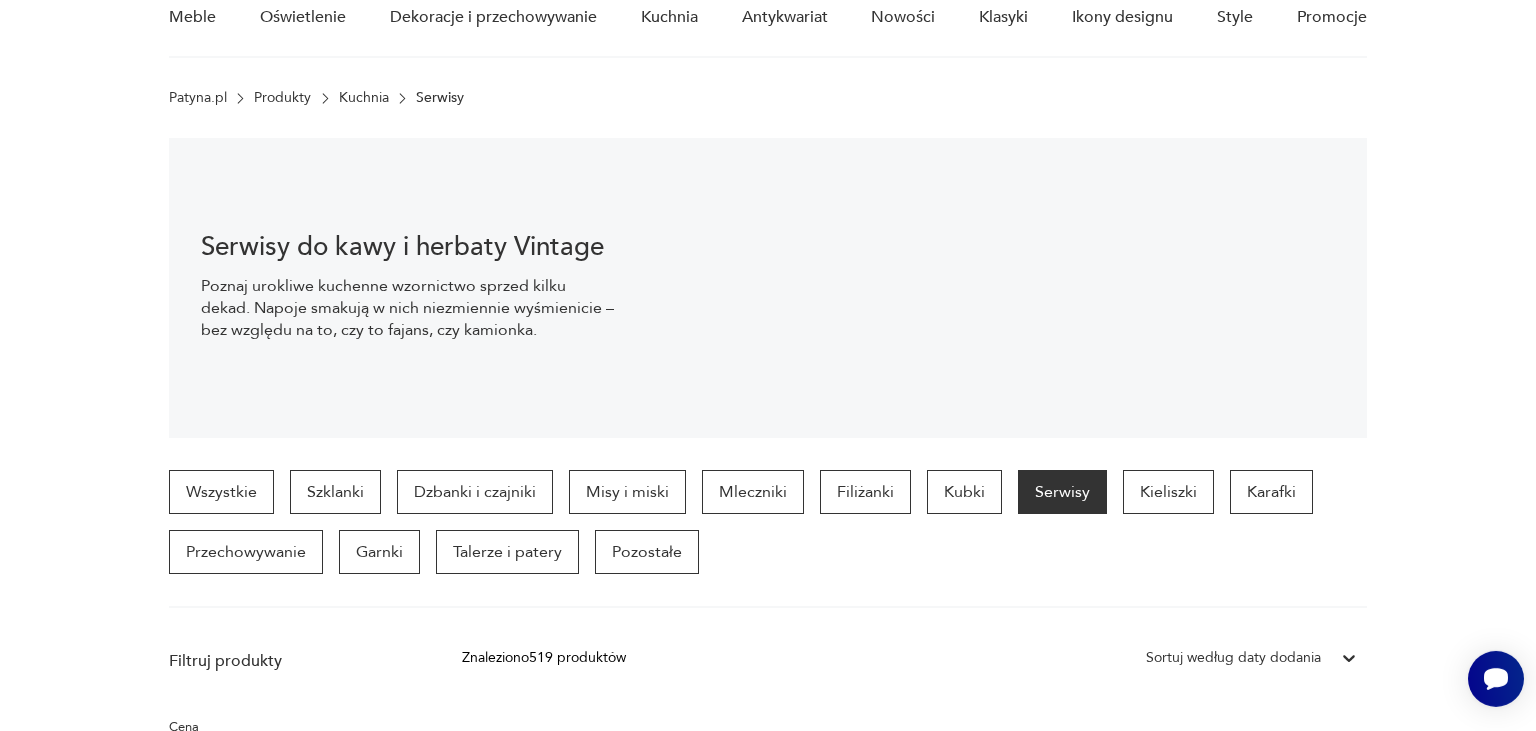 scroll, scrollTop: 211, scrollLeft: 0, axis: vertical 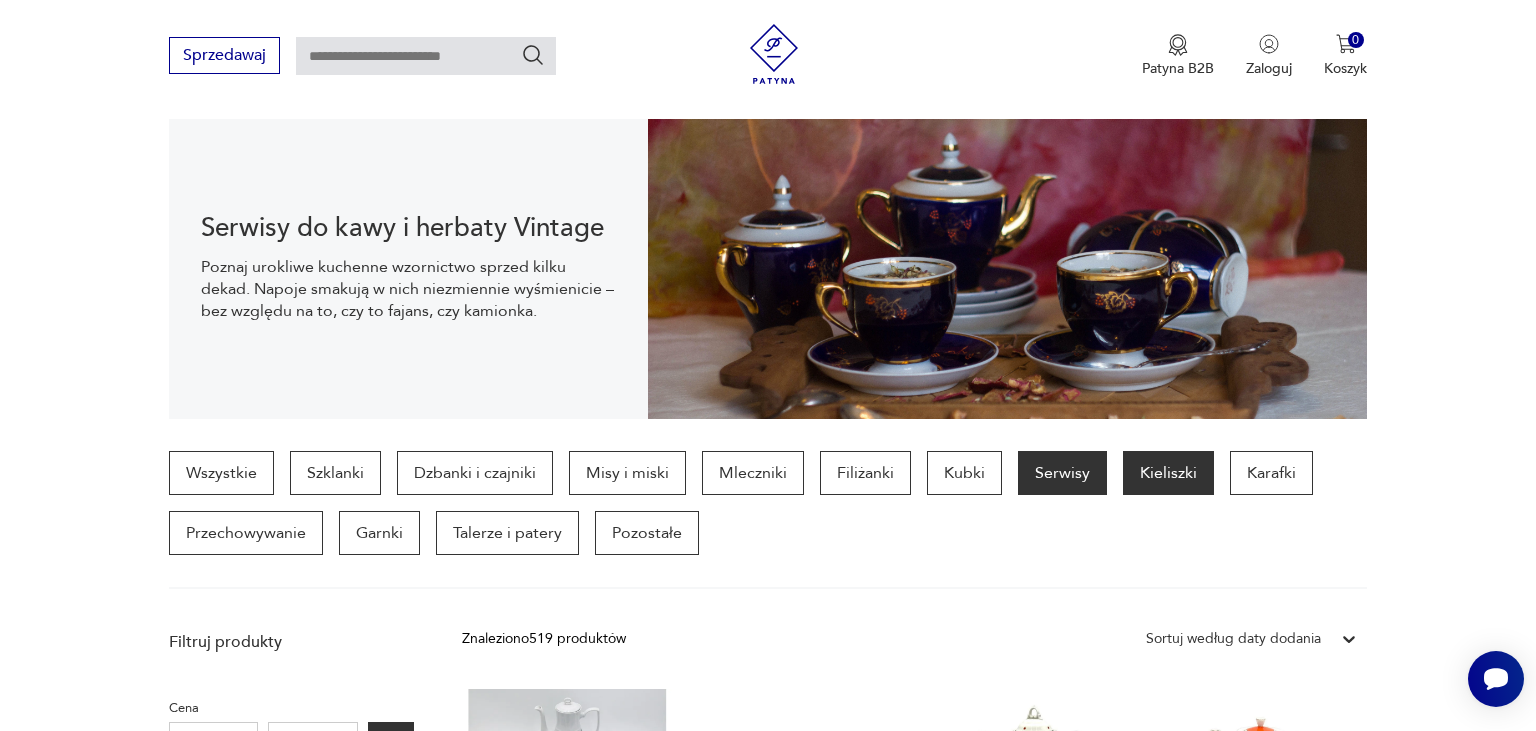 click on "Kieliszki" at bounding box center (1168, 473) 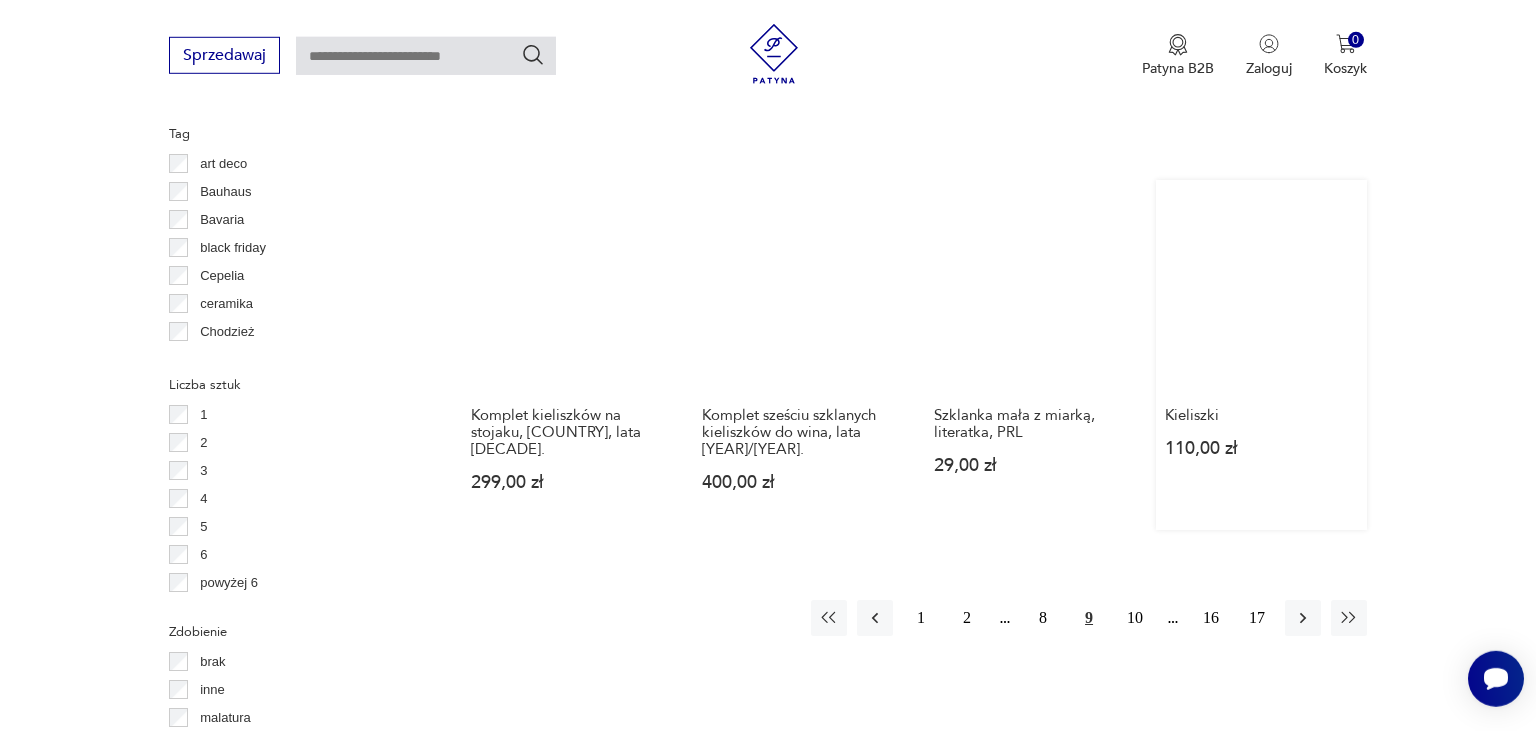 scroll, scrollTop: 2007, scrollLeft: 0, axis: vertical 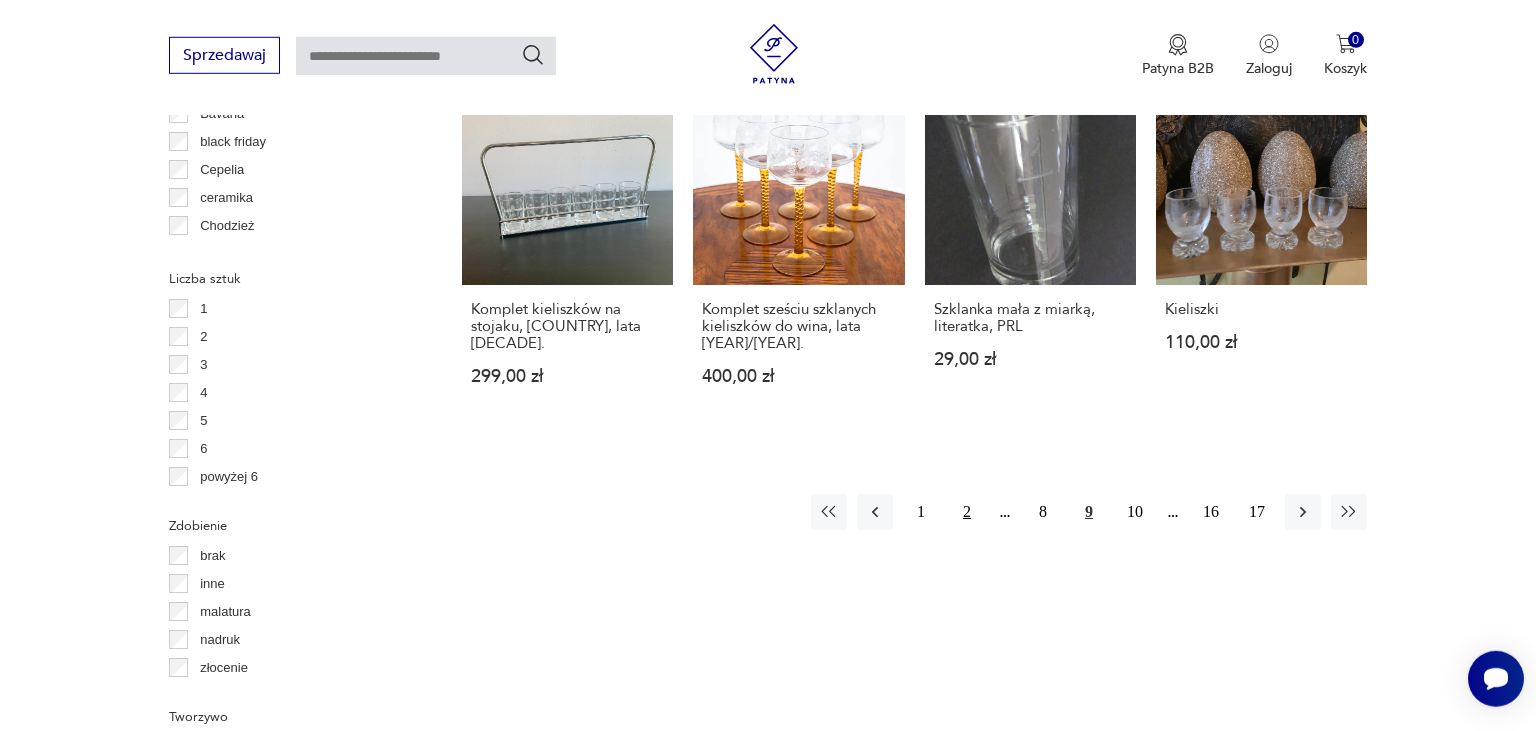 click on "2" at bounding box center (967, 512) 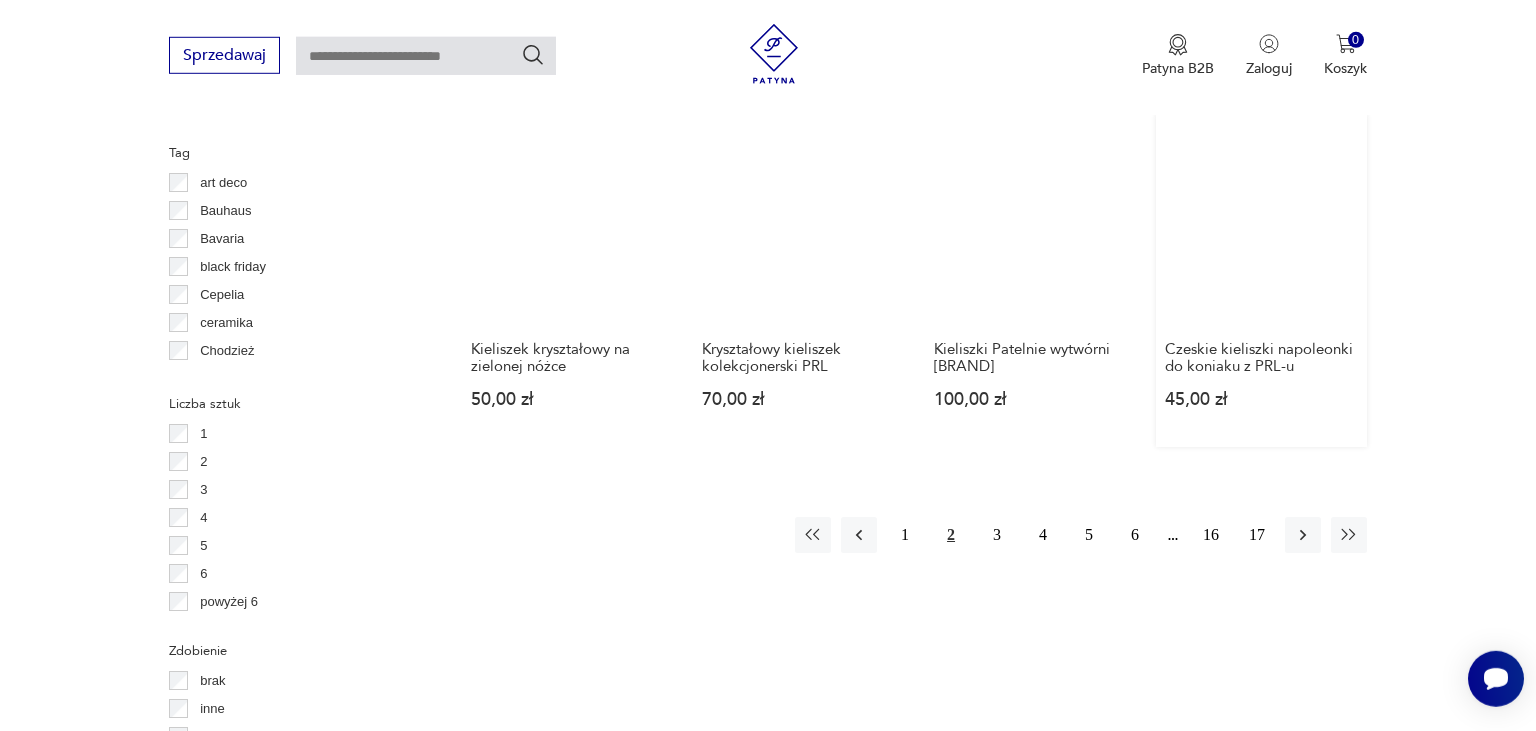 scroll, scrollTop: 1903, scrollLeft: 0, axis: vertical 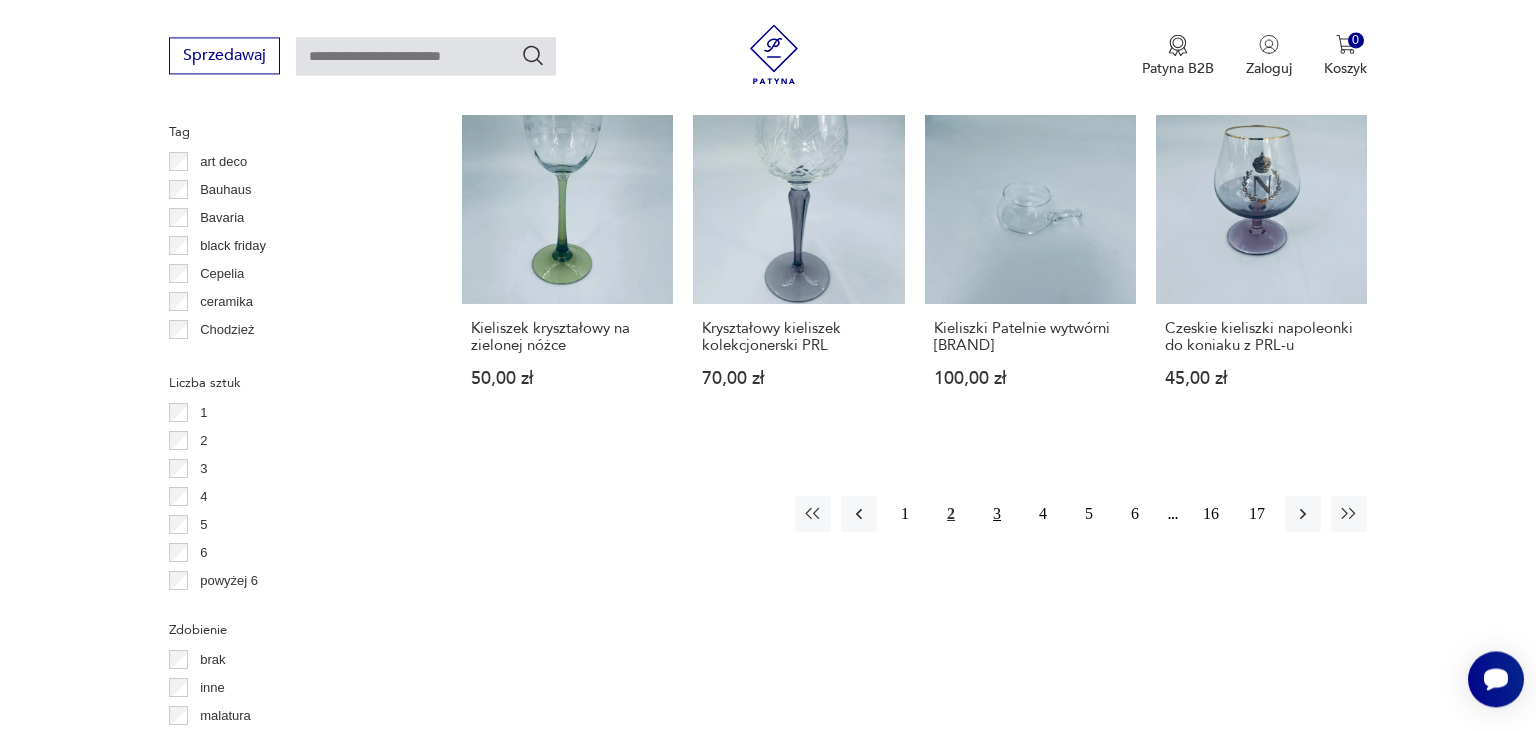 click on "3" at bounding box center [997, 514] 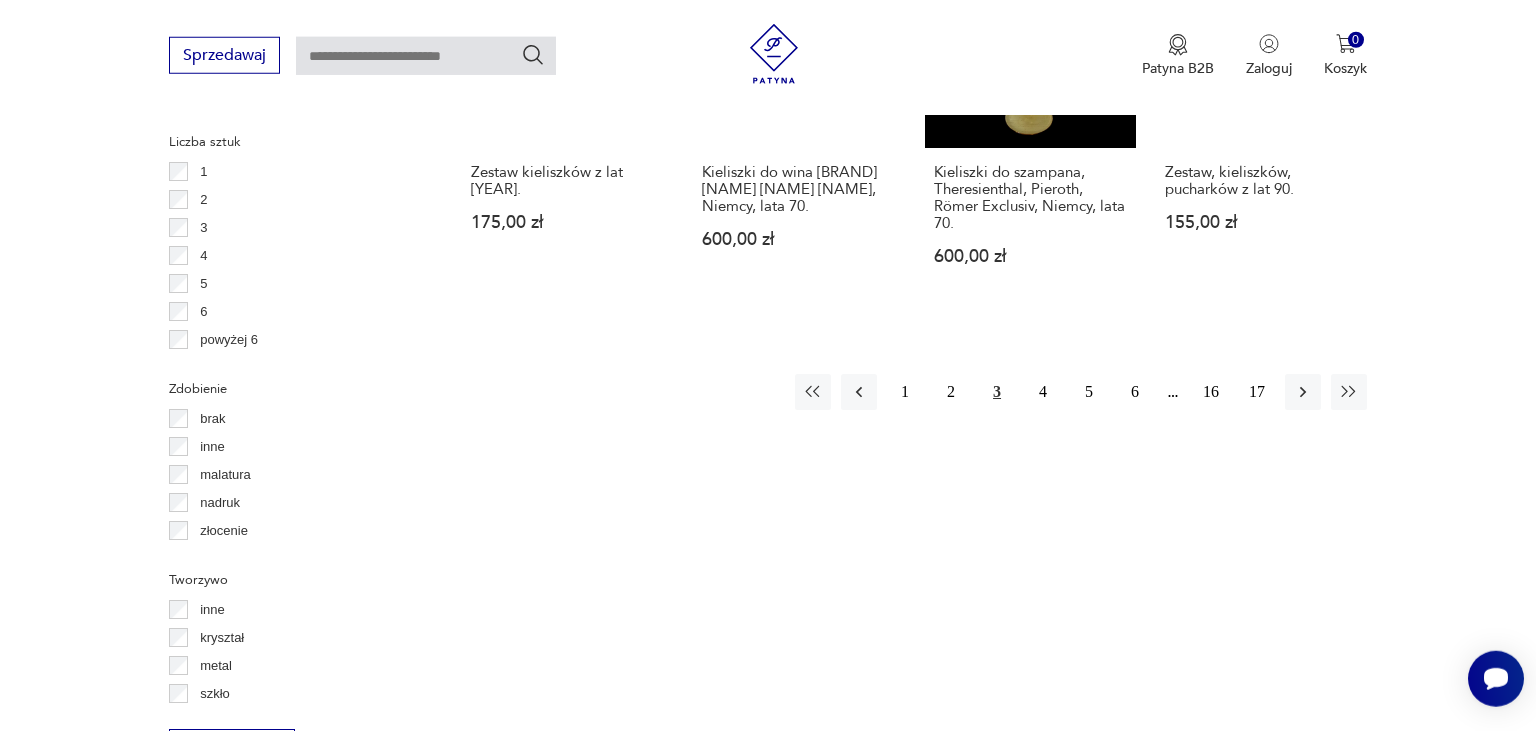 scroll, scrollTop: 2220, scrollLeft: 0, axis: vertical 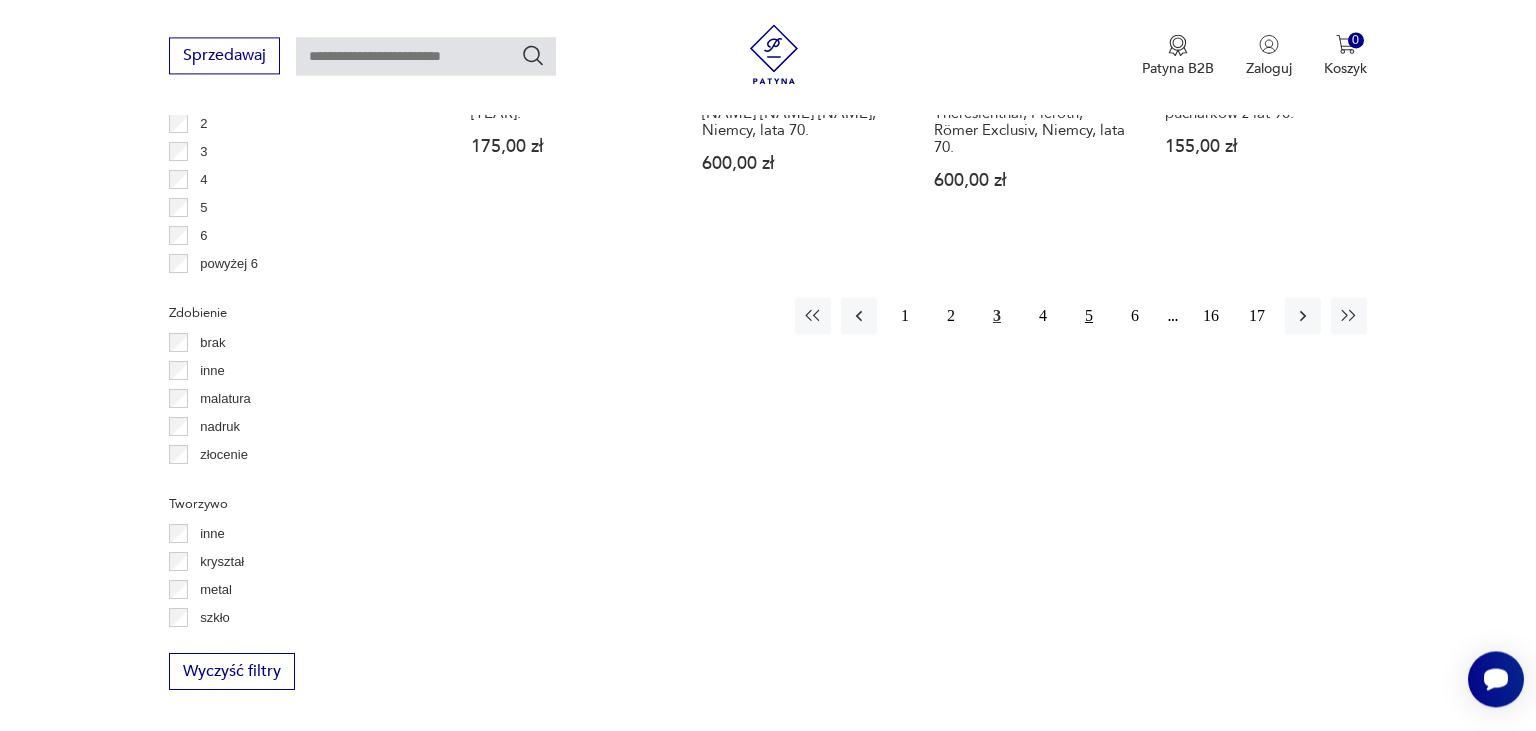 click on "5" at bounding box center (1089, 316) 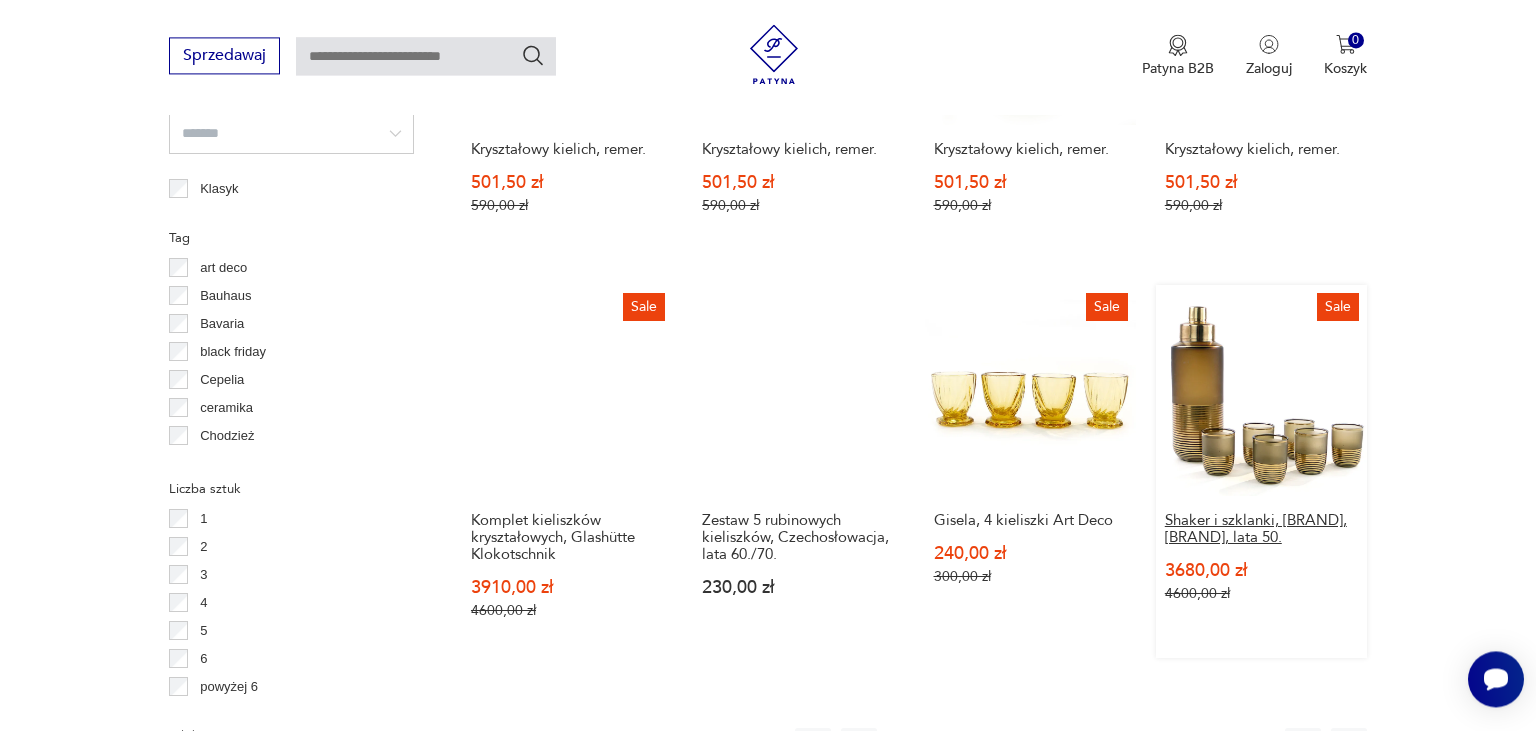 scroll, scrollTop: 2008, scrollLeft: 0, axis: vertical 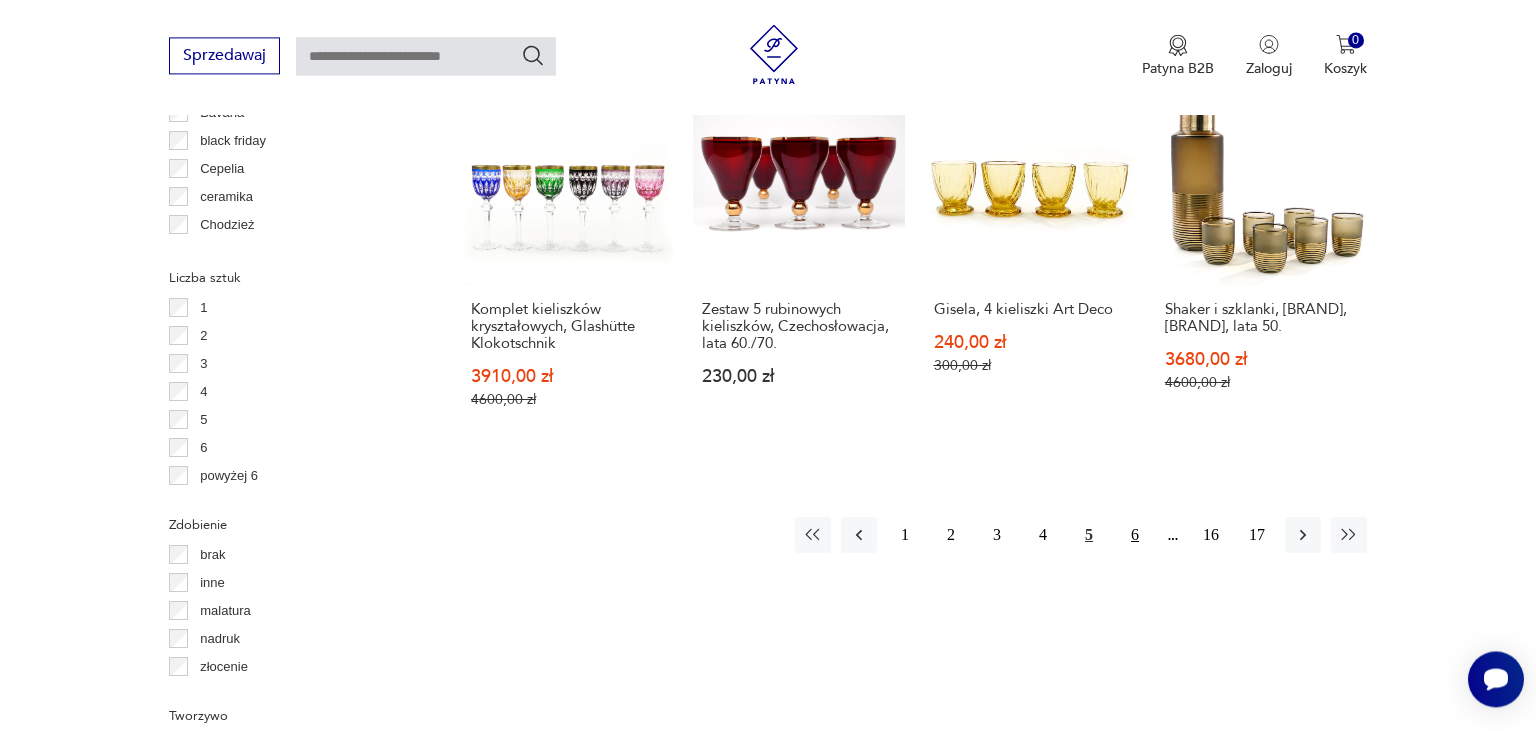 click on "6" at bounding box center (1135, 535) 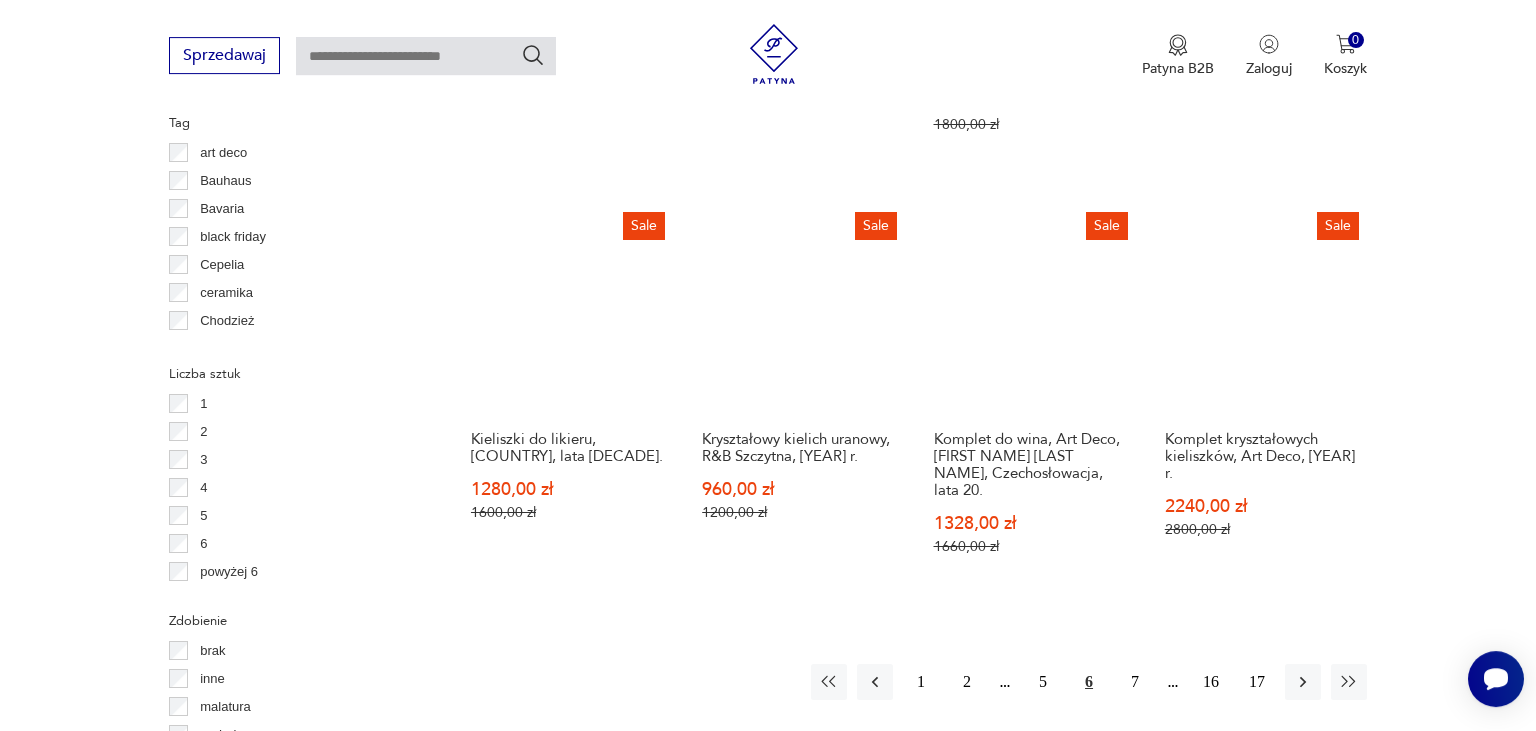 scroll, scrollTop: 2114, scrollLeft: 0, axis: vertical 